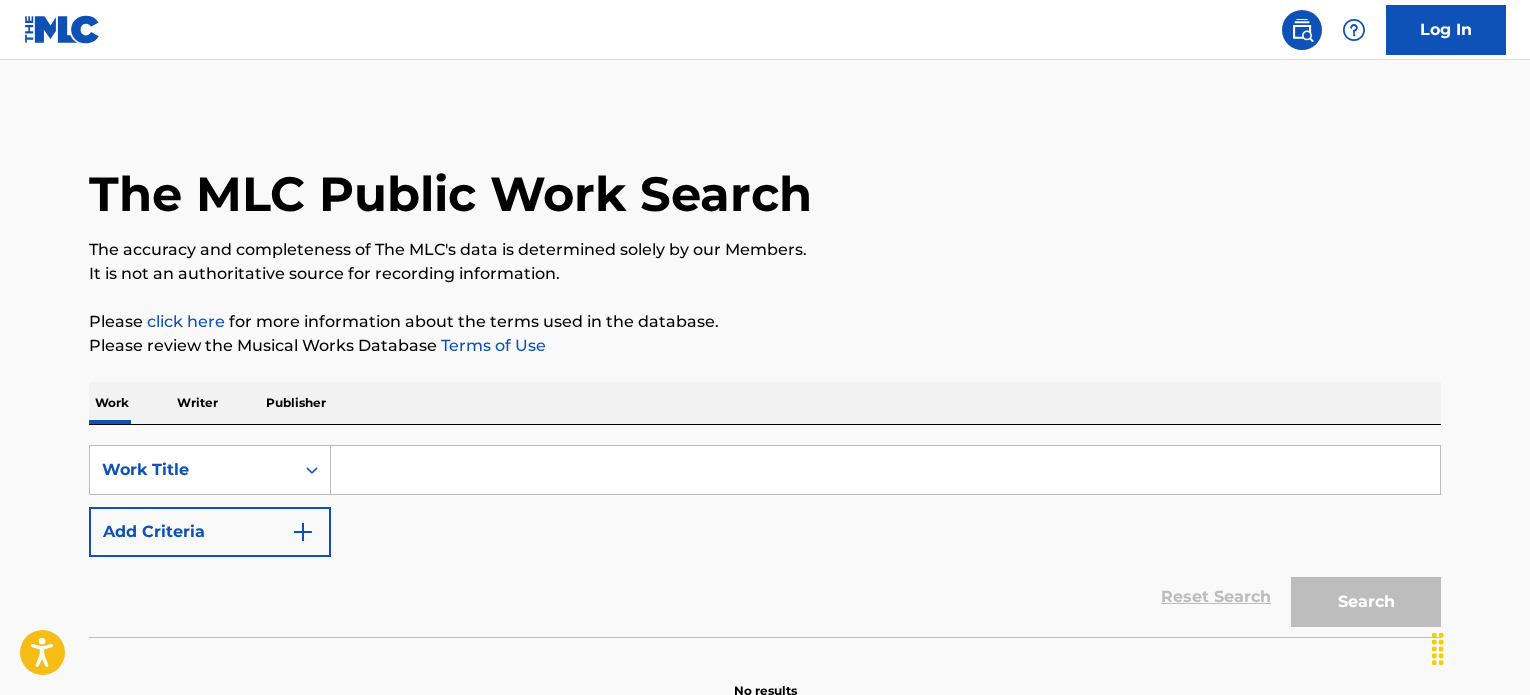 scroll, scrollTop: 0, scrollLeft: 0, axis: both 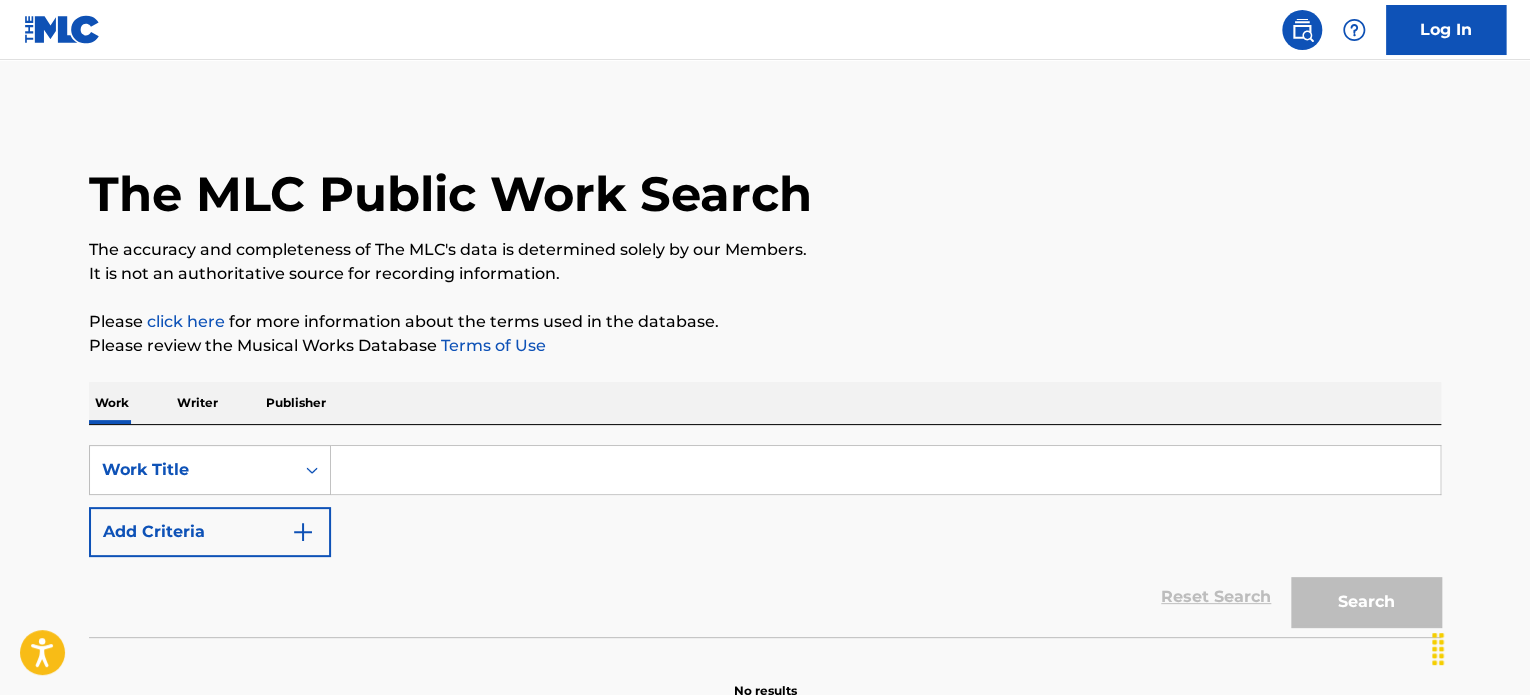 click at bounding box center [885, 470] 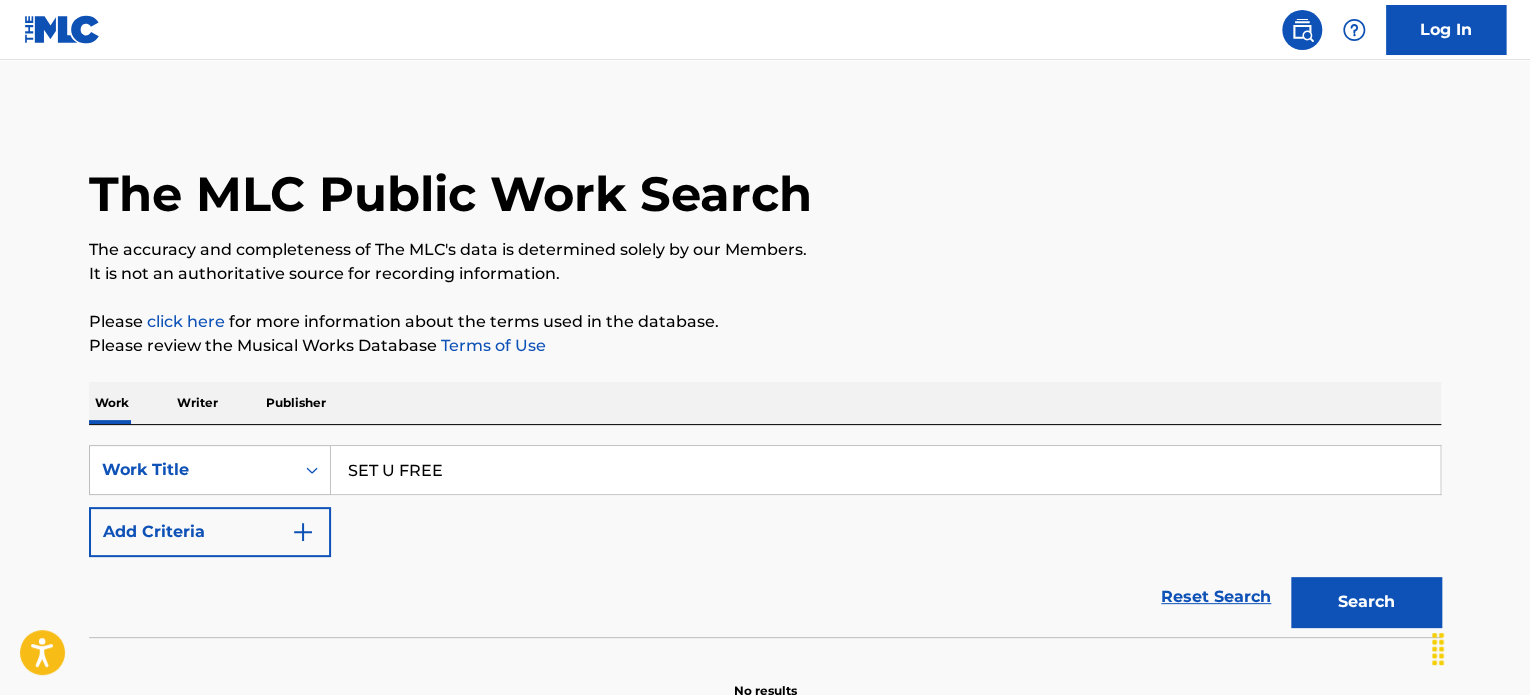 type on "SET U FREE" 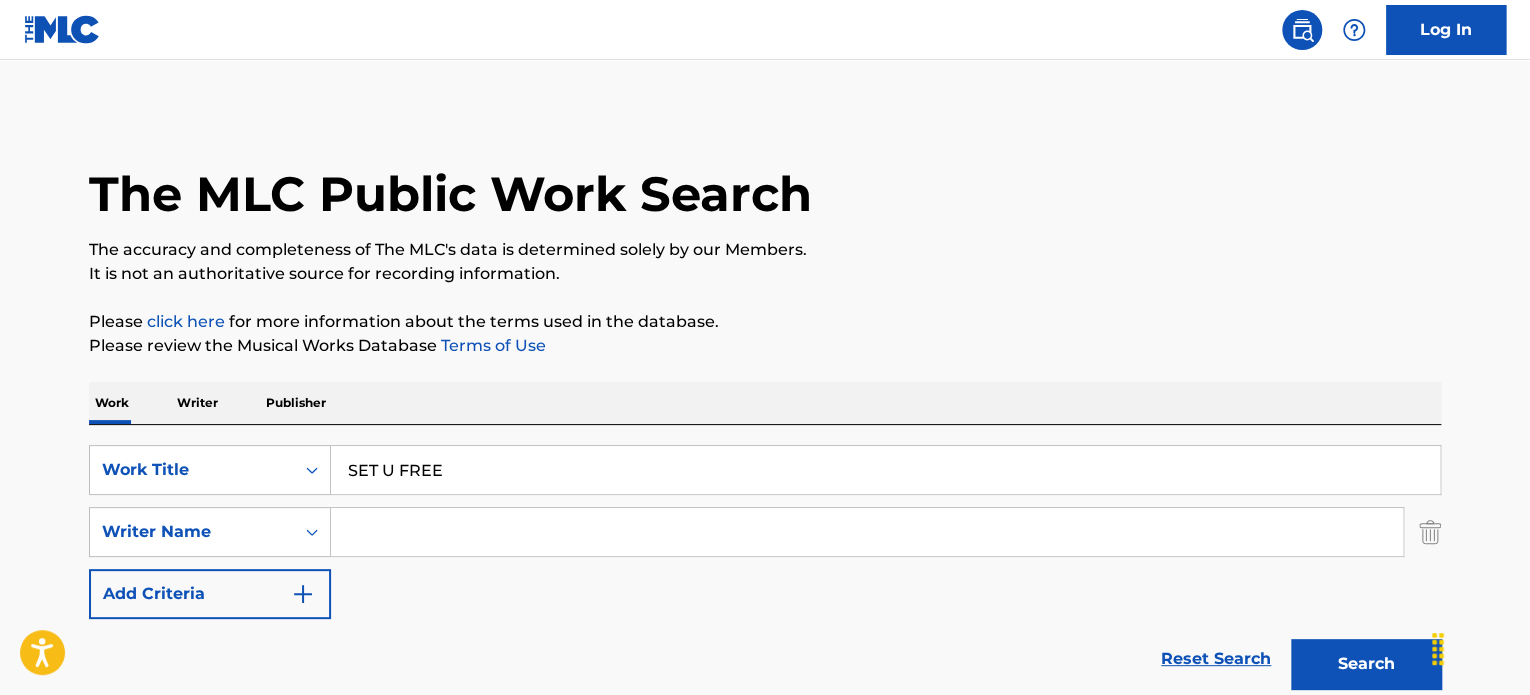 type 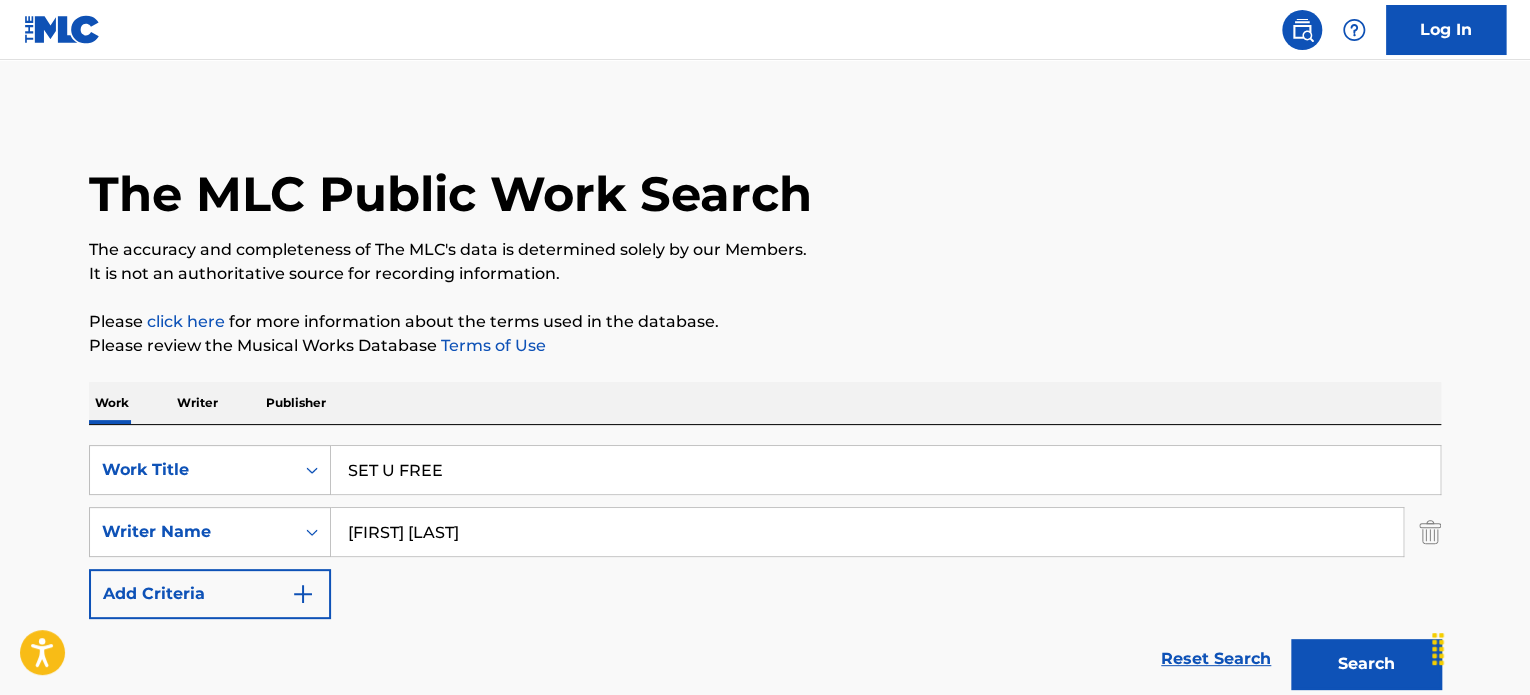 type on "[FIRST] [LAST]" 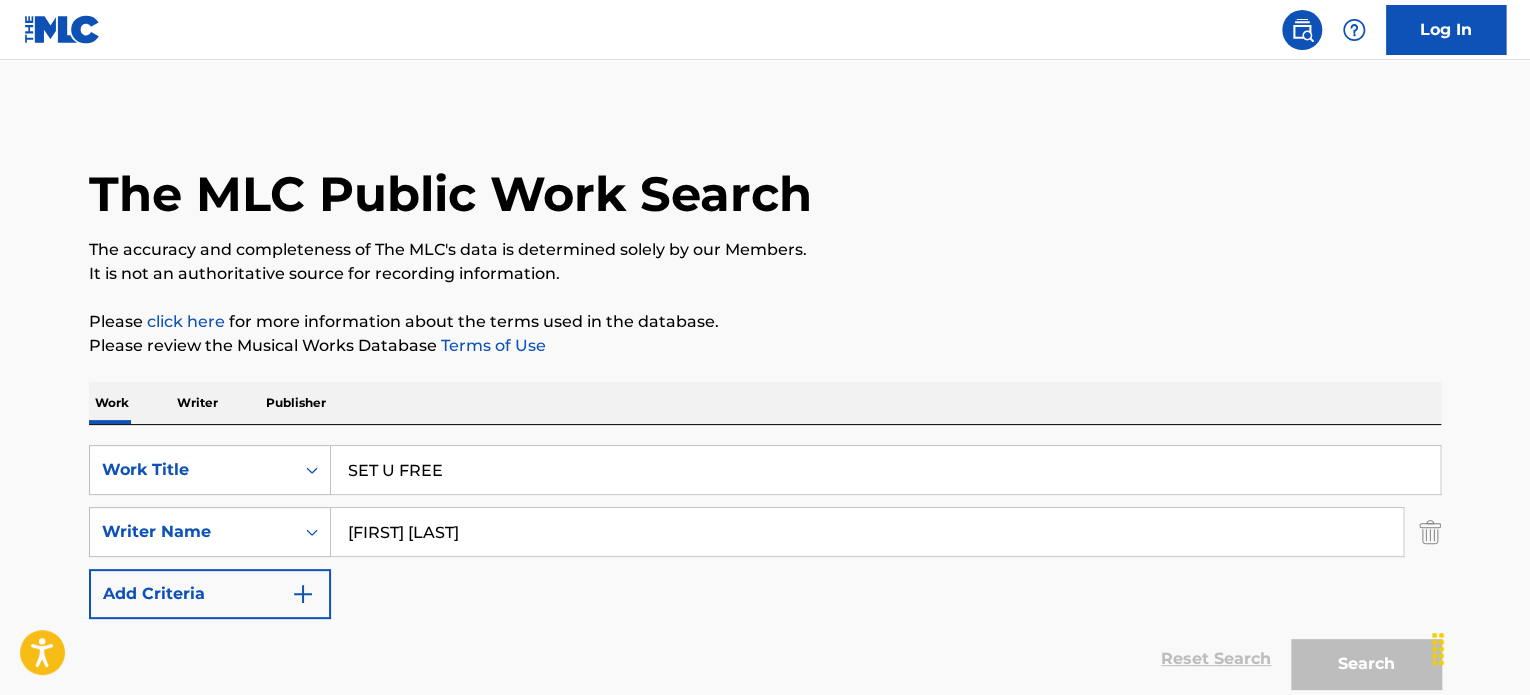 scroll, scrollTop: 172, scrollLeft: 0, axis: vertical 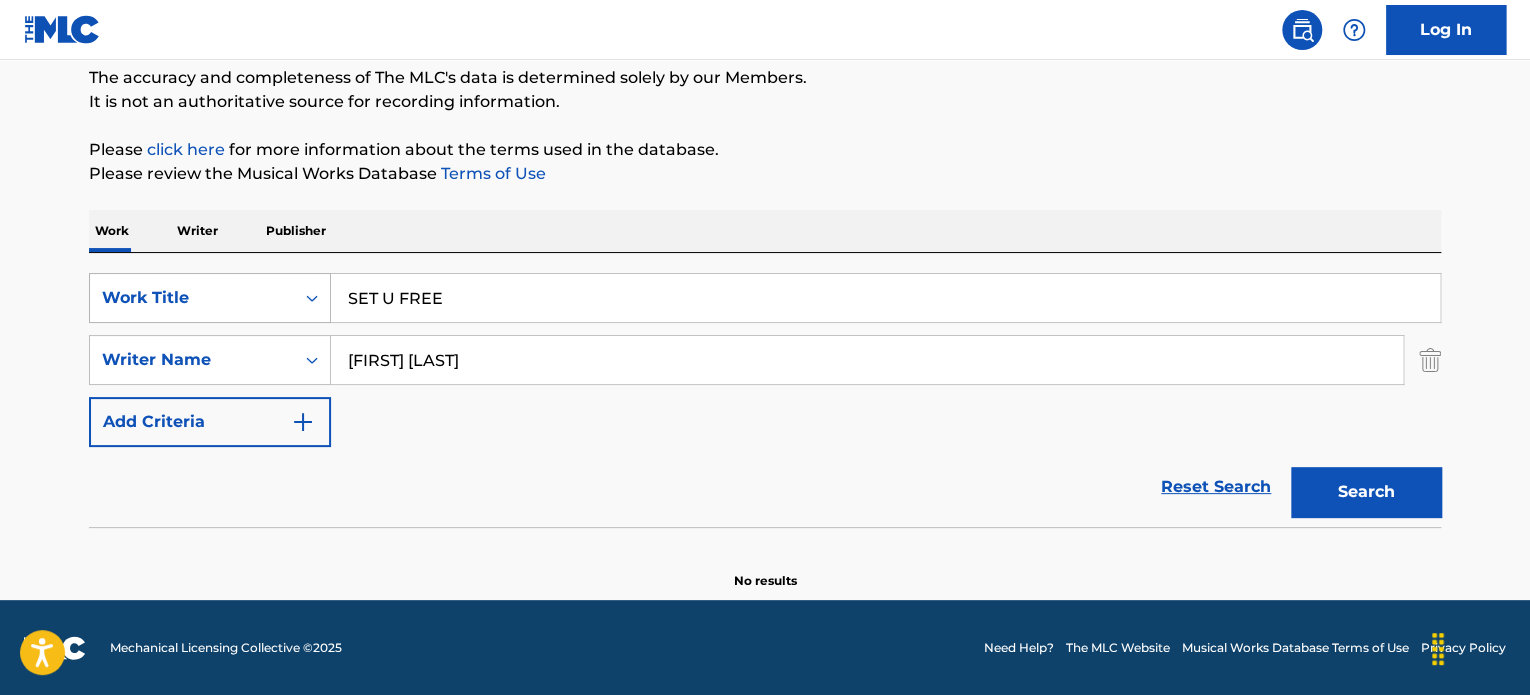 drag, startPoint x: 496, startPoint y: 273, endPoint x: 127, endPoint y: 283, distance: 369.13547 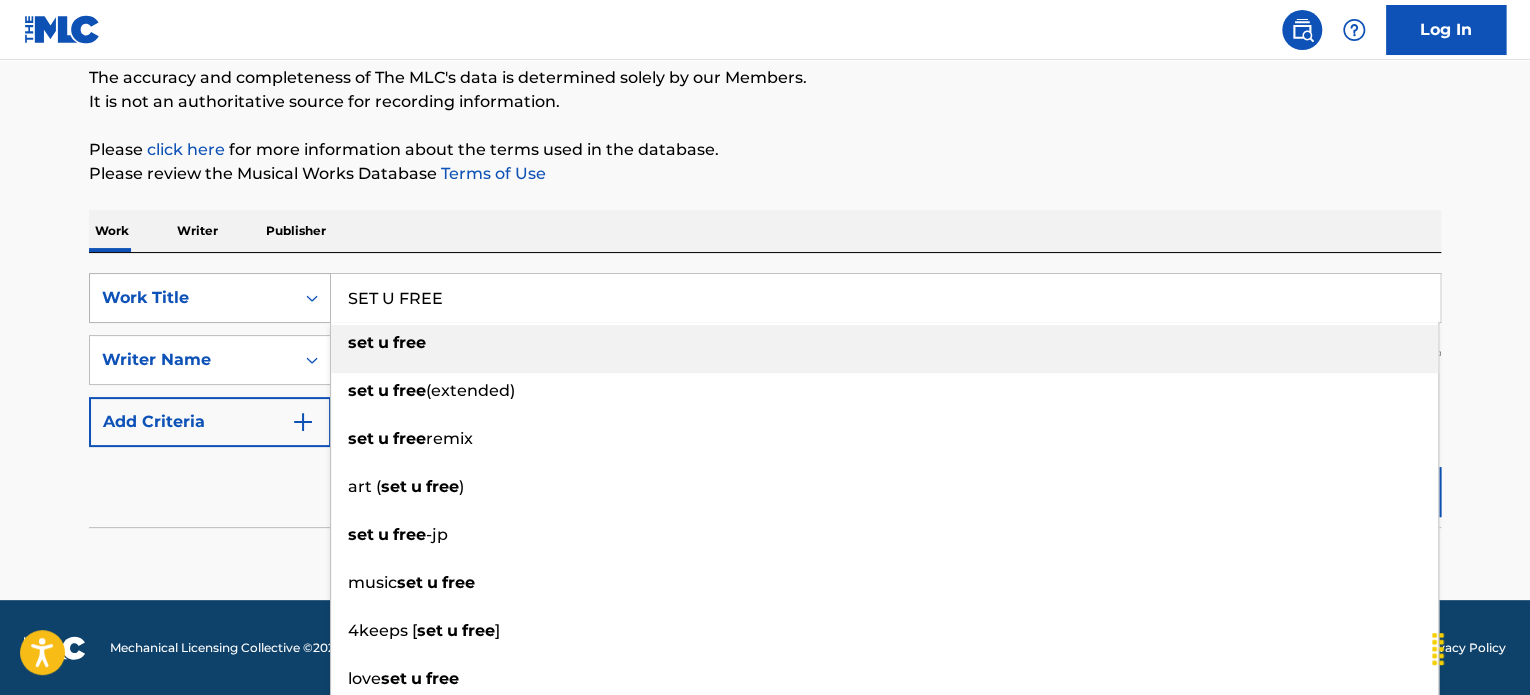 paste on "CHAMPIONS ANOTHER DAY" 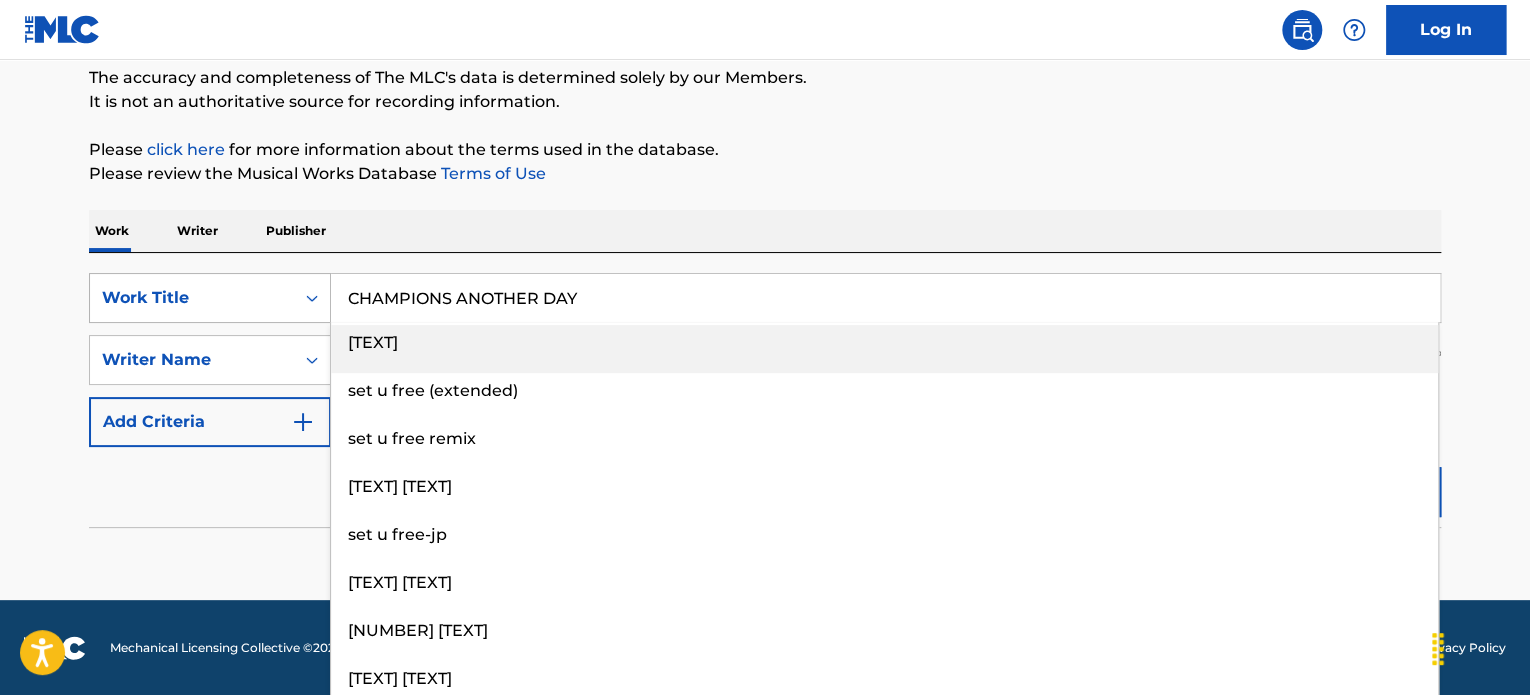 type on "CHAMPIONS ANOTHER DAY" 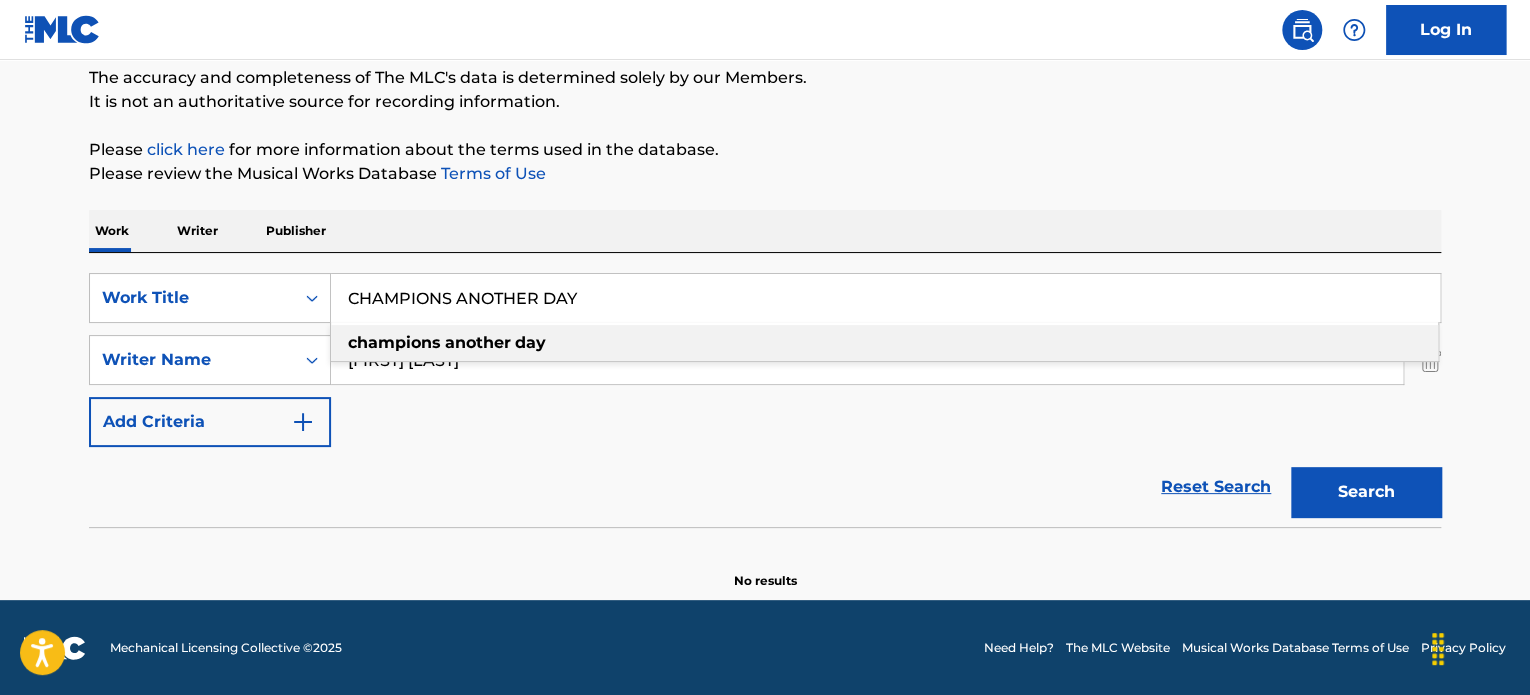 click on "Reset Search Search" at bounding box center (765, 487) 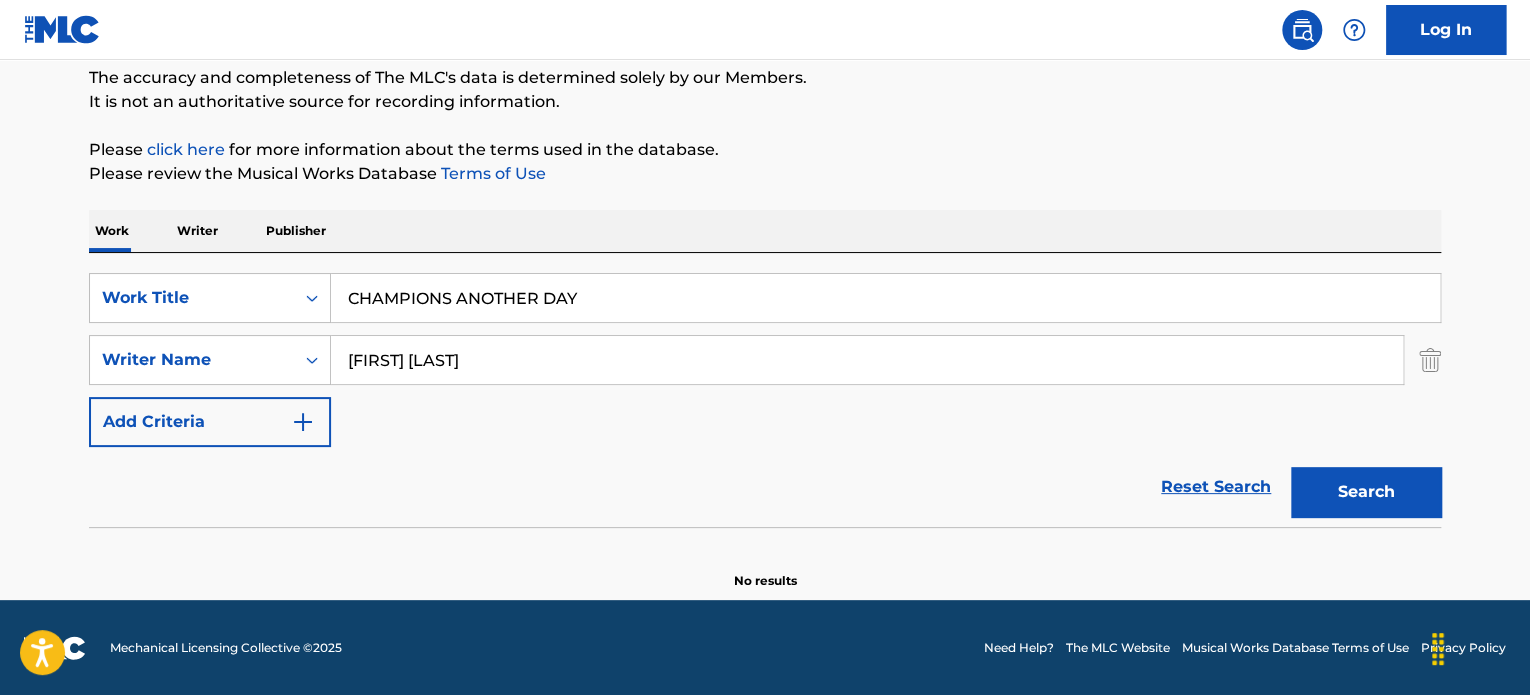 drag, startPoint x: 648, startPoint y: 357, endPoint x: 0, endPoint y: 330, distance: 648.56226 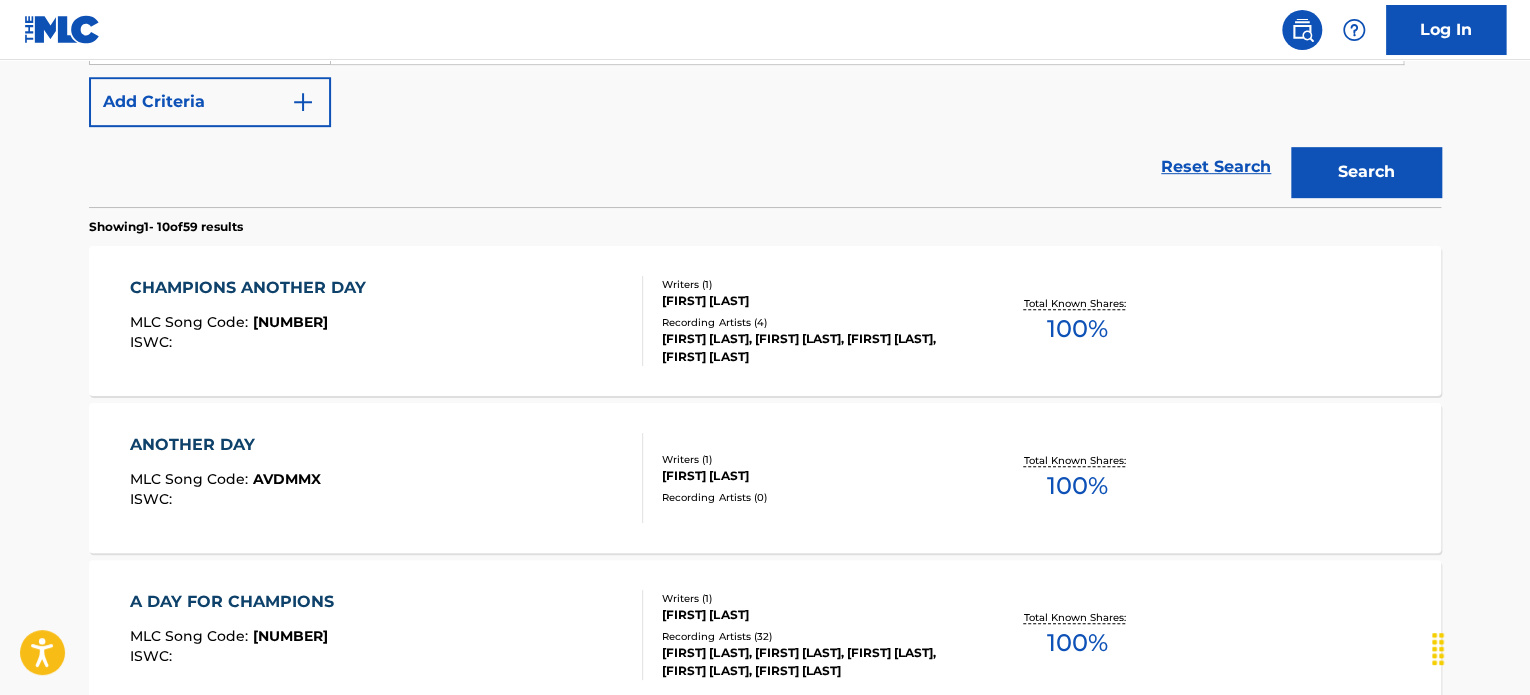 scroll, scrollTop: 506, scrollLeft: 0, axis: vertical 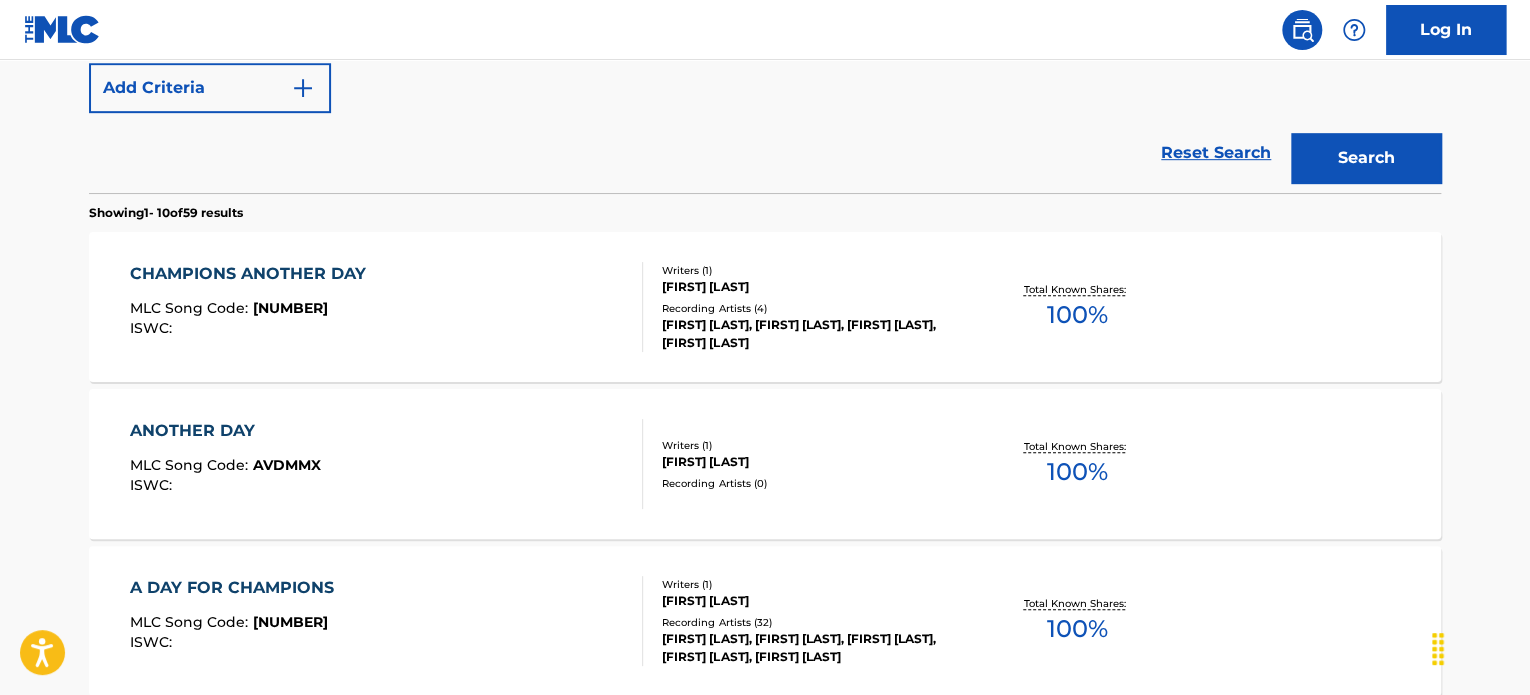 click on "[FIRST] [LAST], [FIRST] [LAST], [FIRST] [LAST], [FIRST] [LAST]" at bounding box center (813, 334) 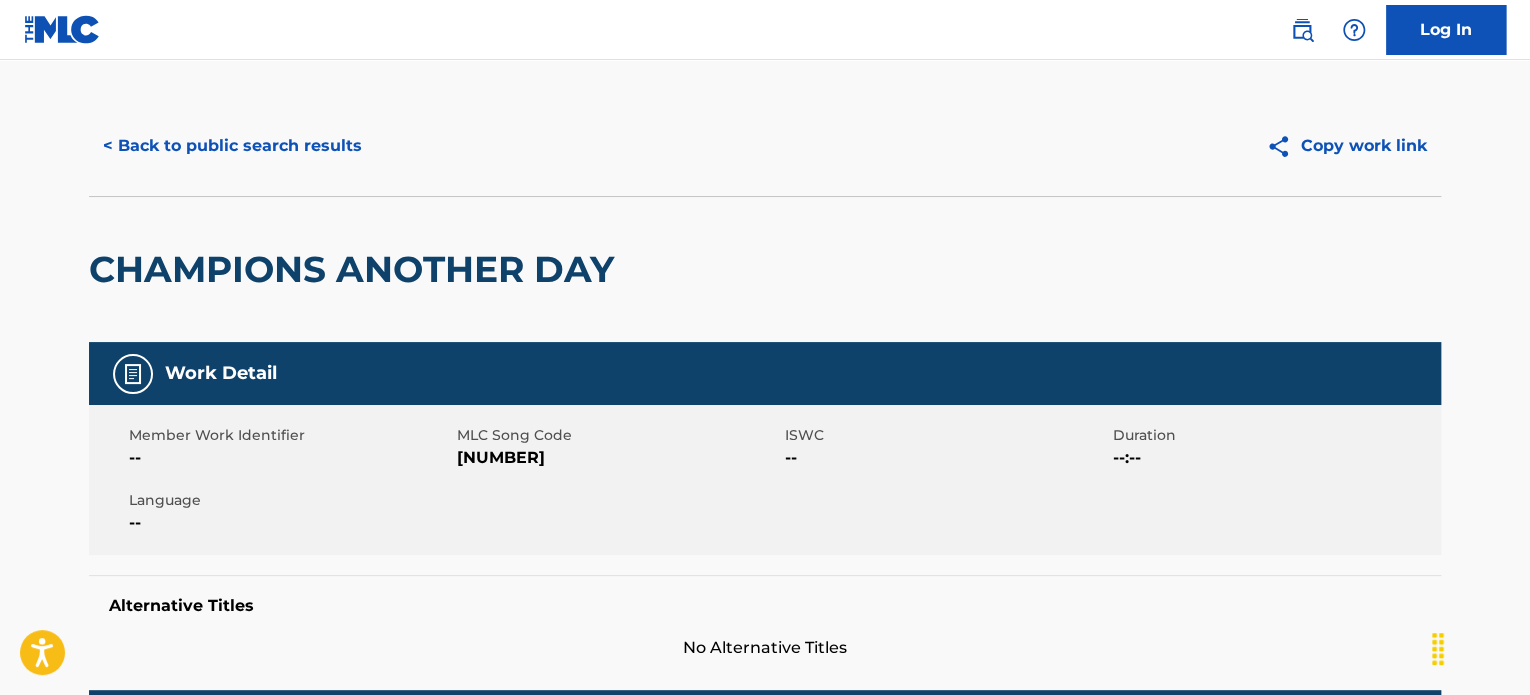 scroll, scrollTop: 0, scrollLeft: 0, axis: both 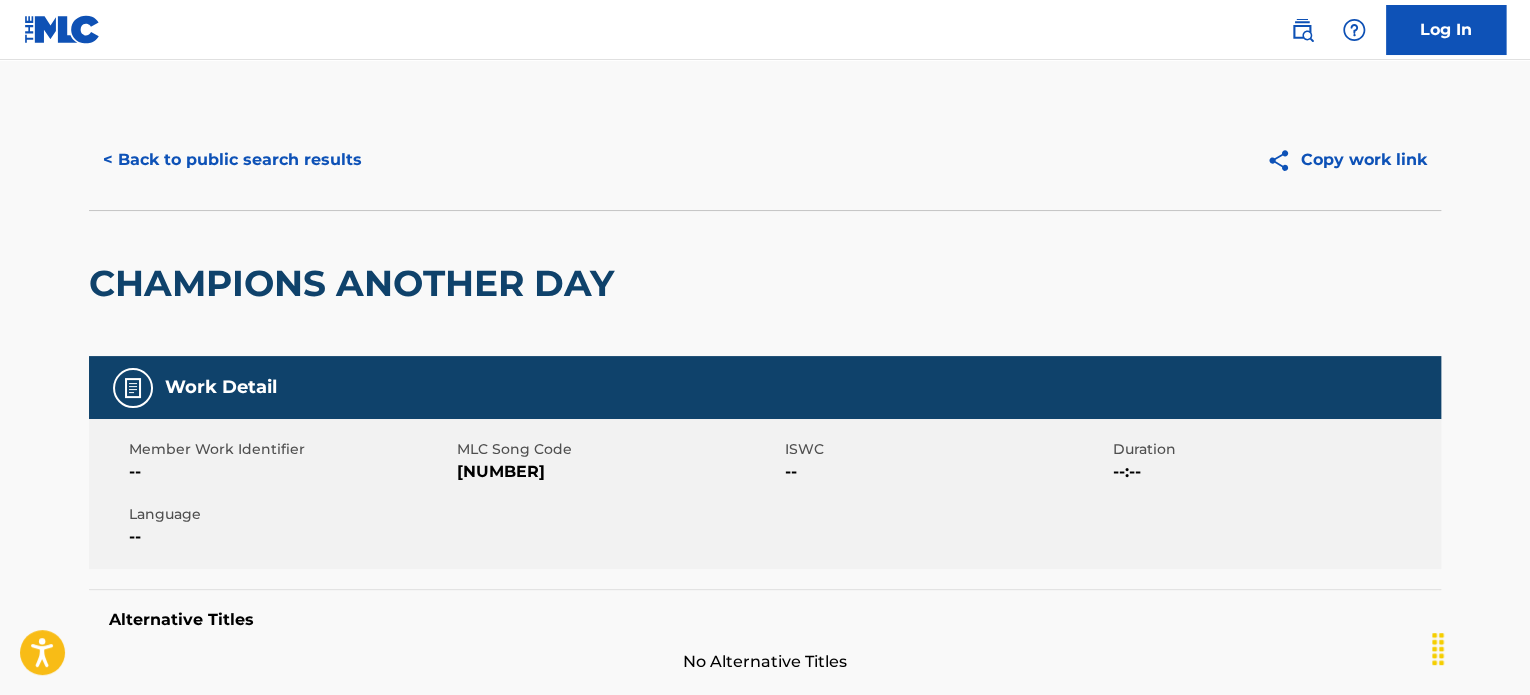 click on "< Back to public search results" at bounding box center (232, 160) 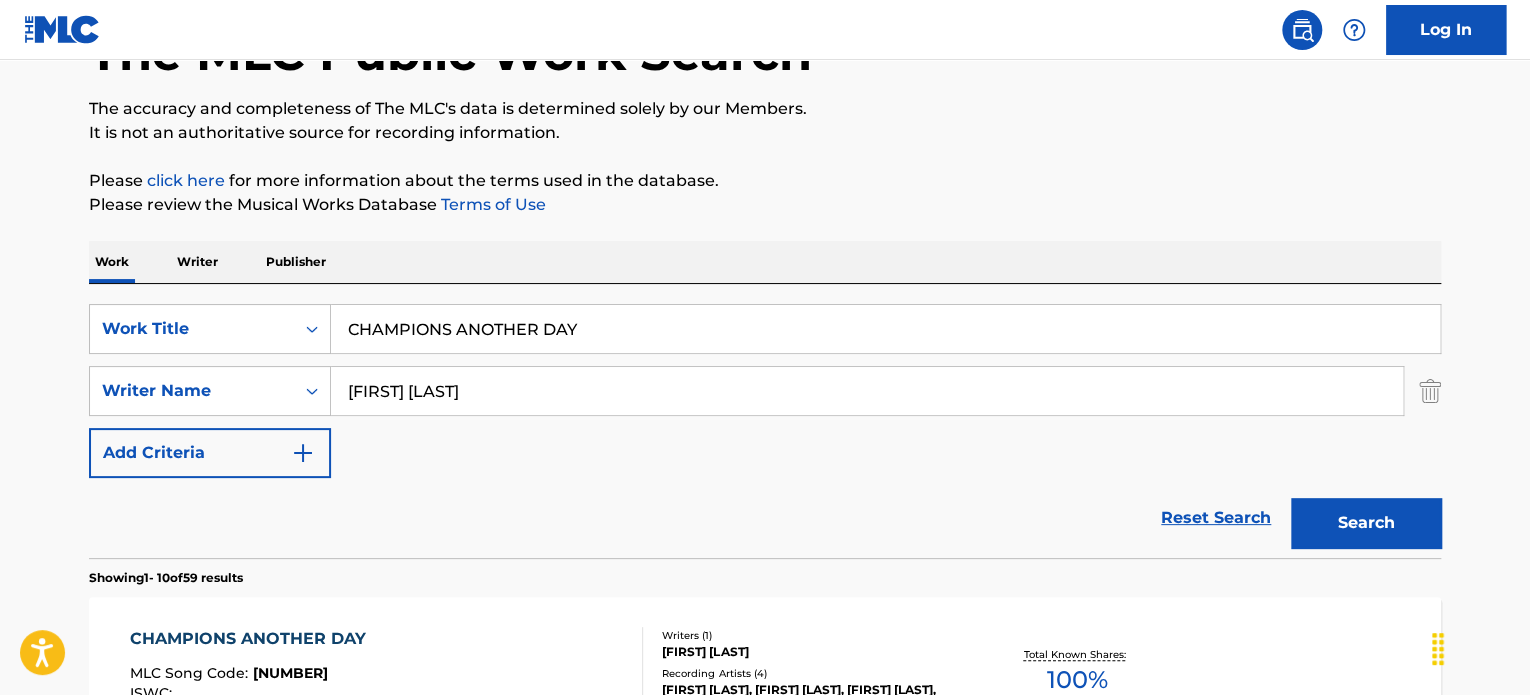 scroll, scrollTop: 0, scrollLeft: 0, axis: both 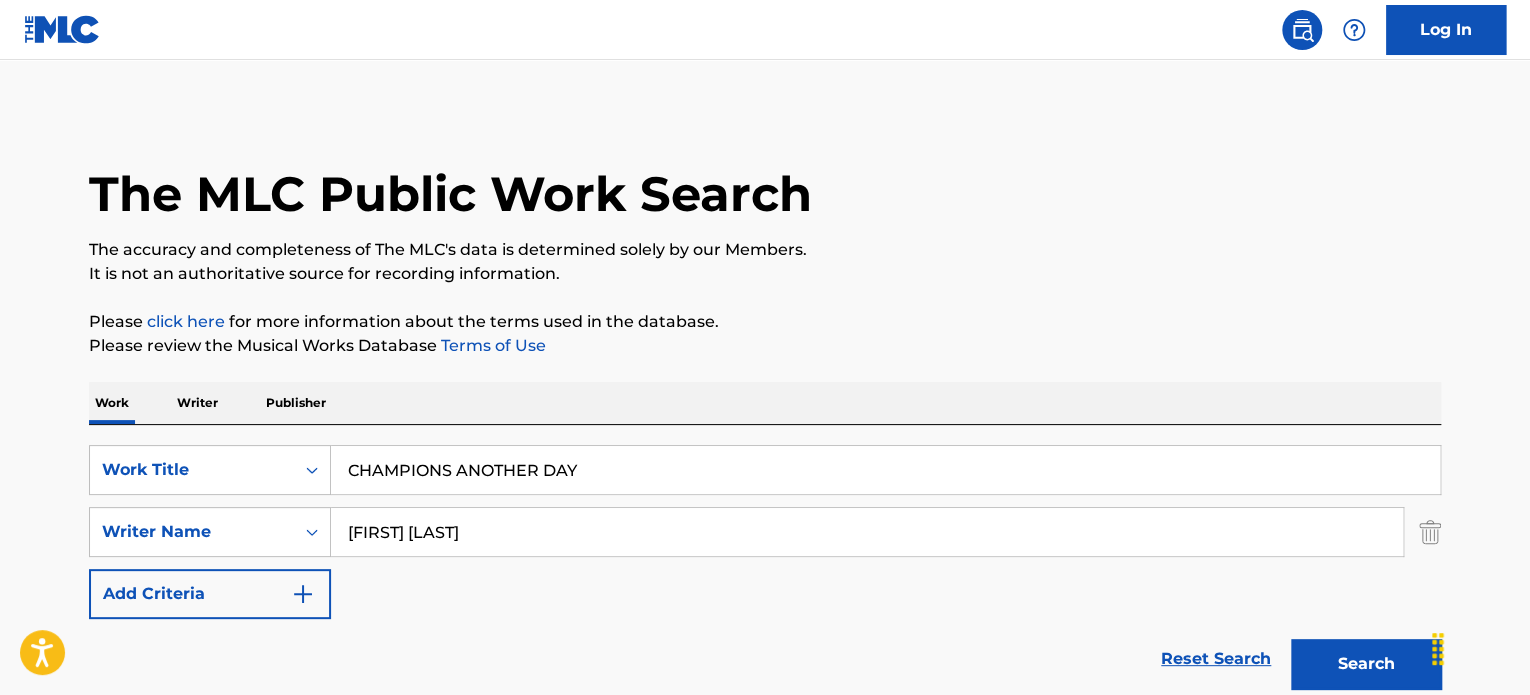 drag, startPoint x: 621, startPoint y: 452, endPoint x: 20, endPoint y: 391, distance: 604.08777 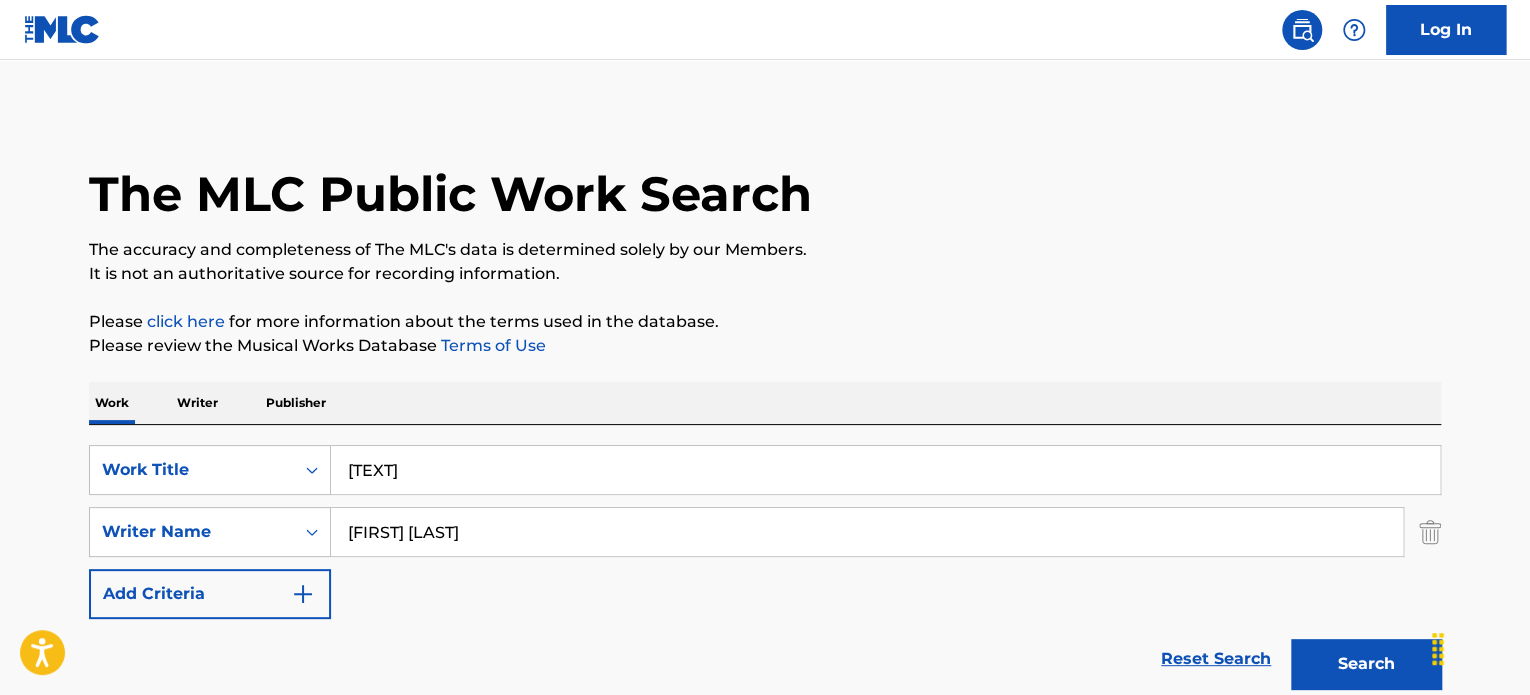 type on "[TEXT]" 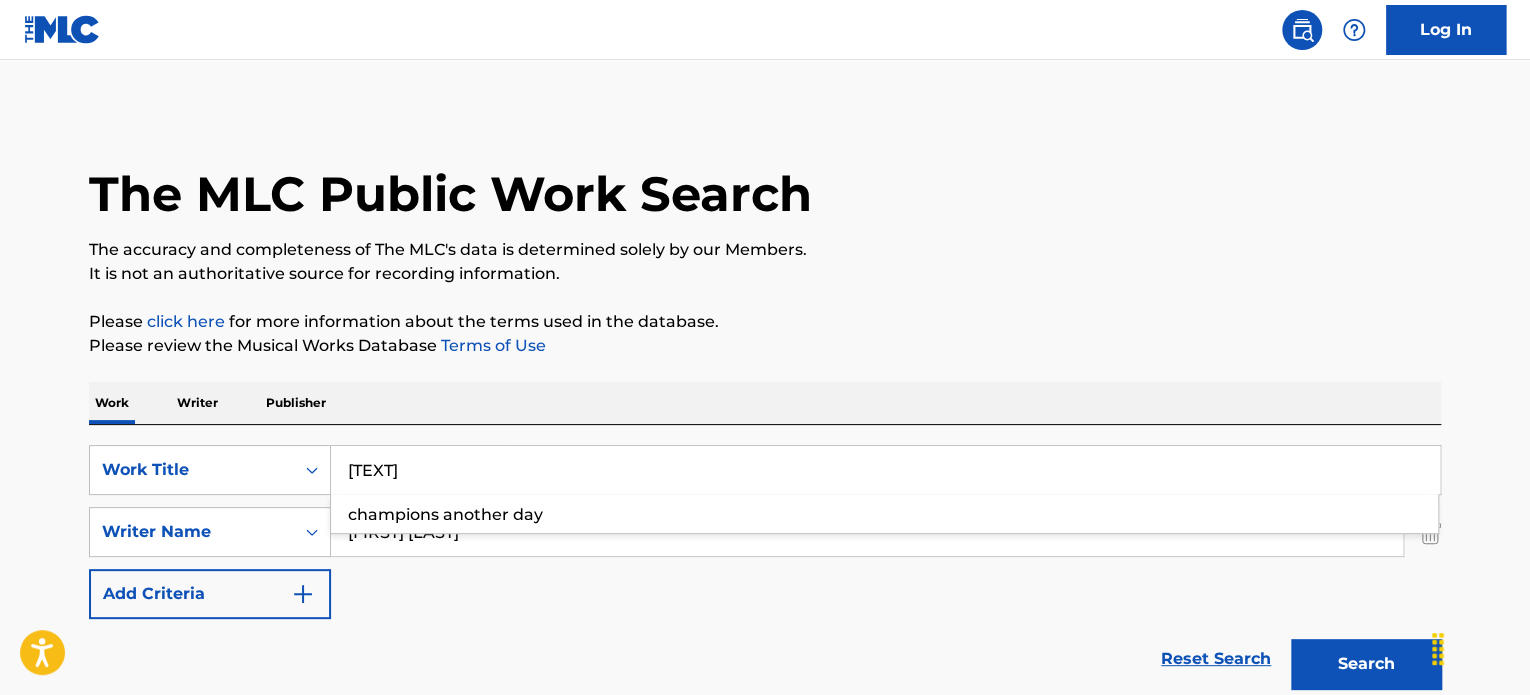 click on "[ID] Work Title [TEXT] [TEXT] [ID] Writer Name [TEXT] Add Criteria Reset Search Search" at bounding box center (765, 532) 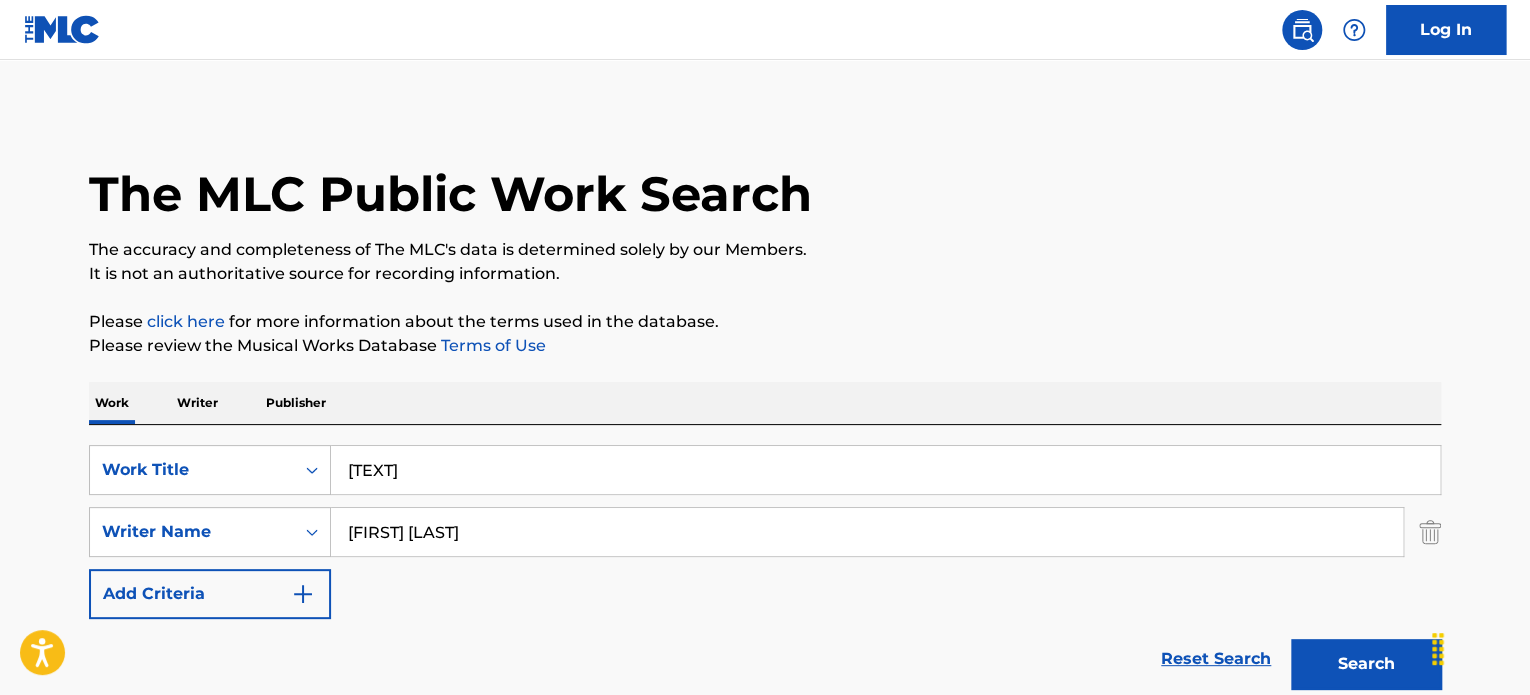 drag, startPoint x: 596, startPoint y: 531, endPoint x: 36, endPoint y: 505, distance: 560.6033 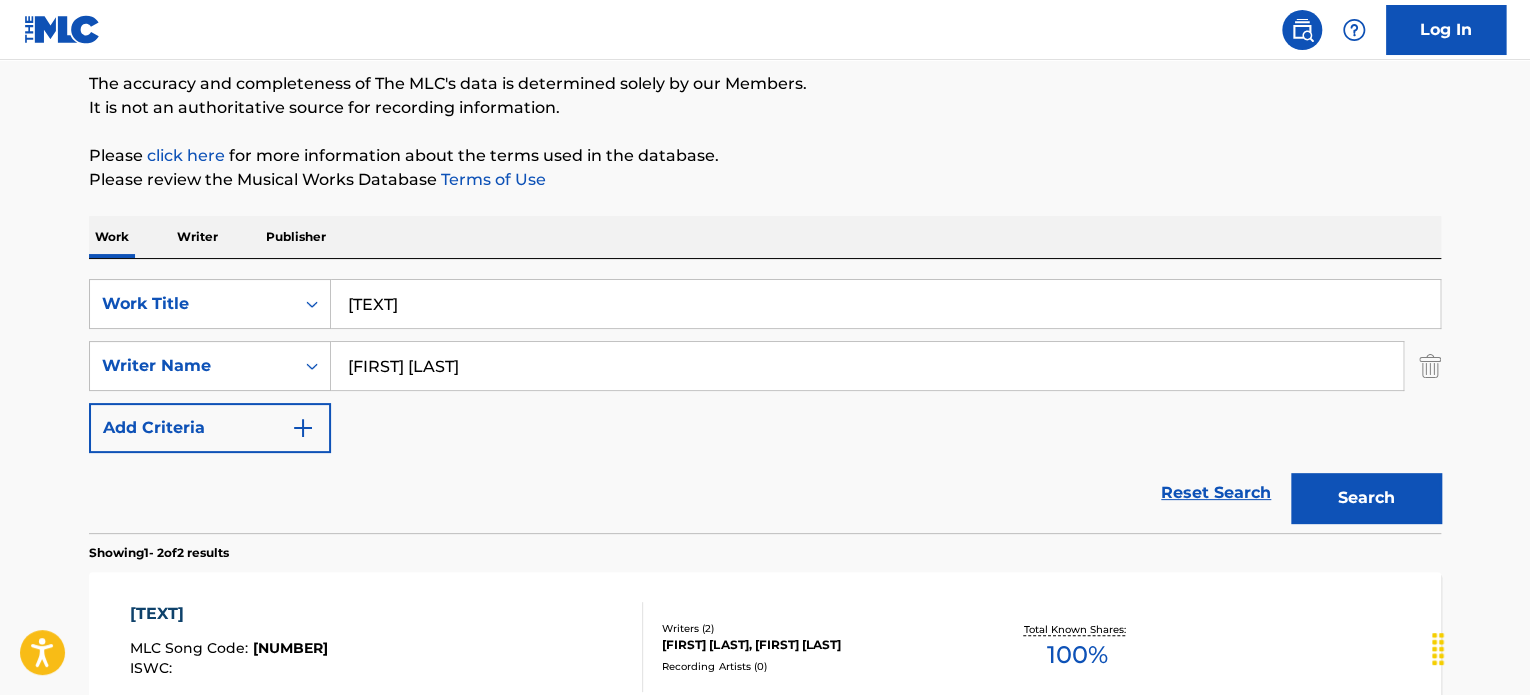click on "Search" at bounding box center (1366, 498) 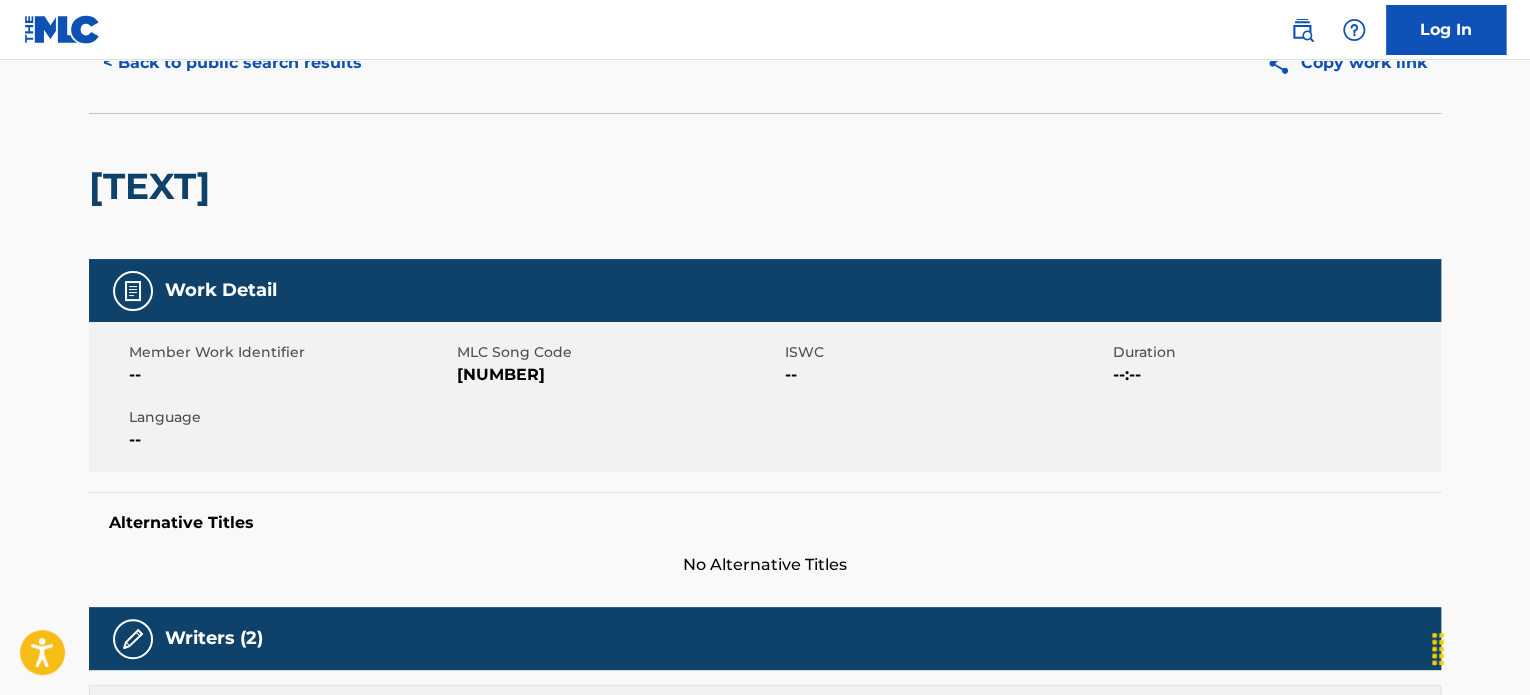 scroll, scrollTop: 0, scrollLeft: 0, axis: both 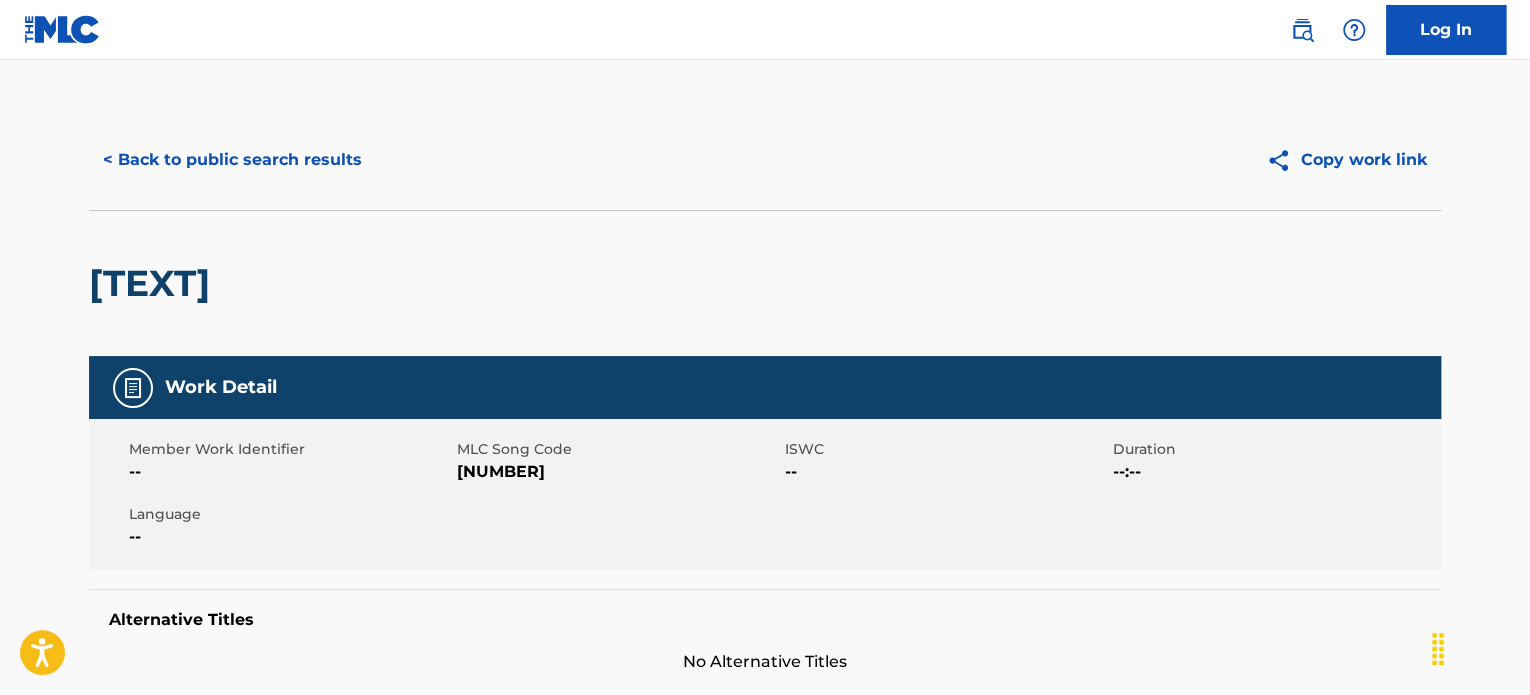 click on "< Back to public search results" at bounding box center [232, 160] 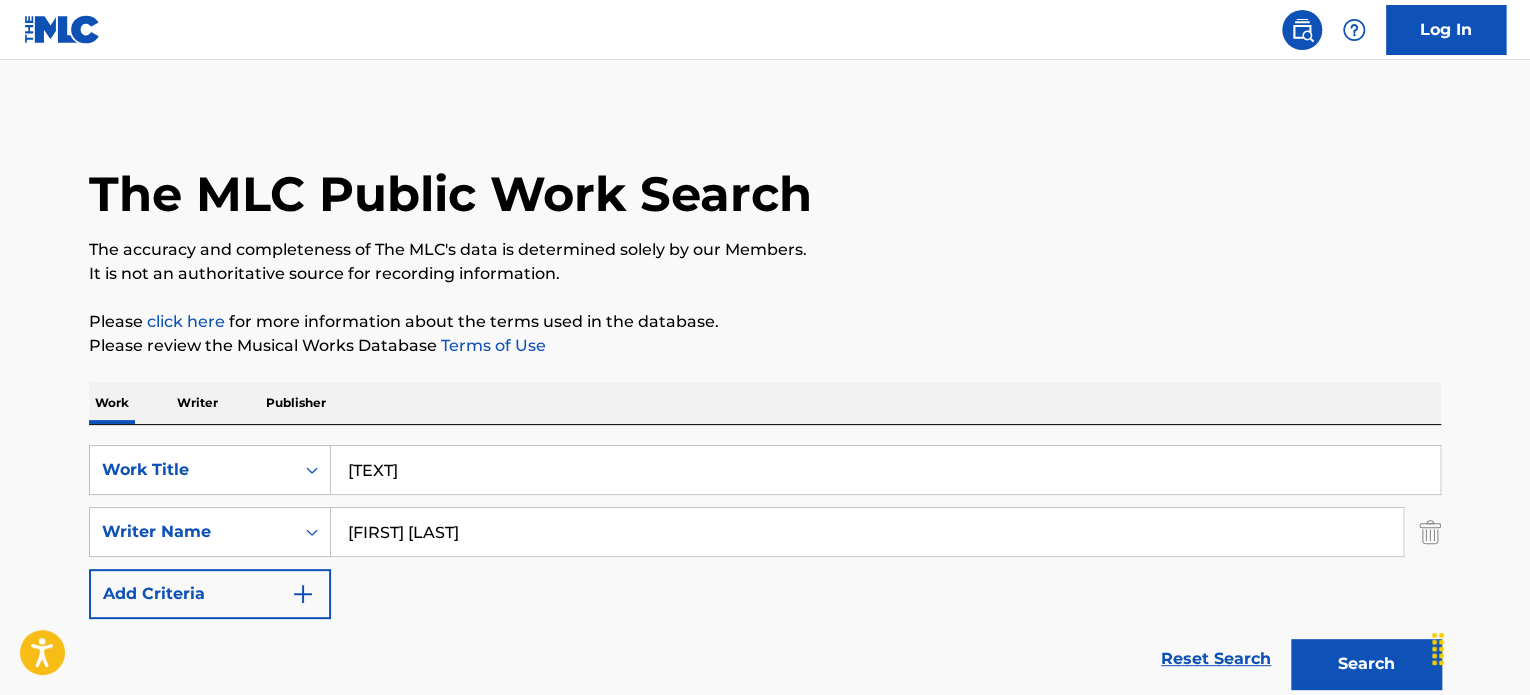 scroll, scrollTop: 166, scrollLeft: 0, axis: vertical 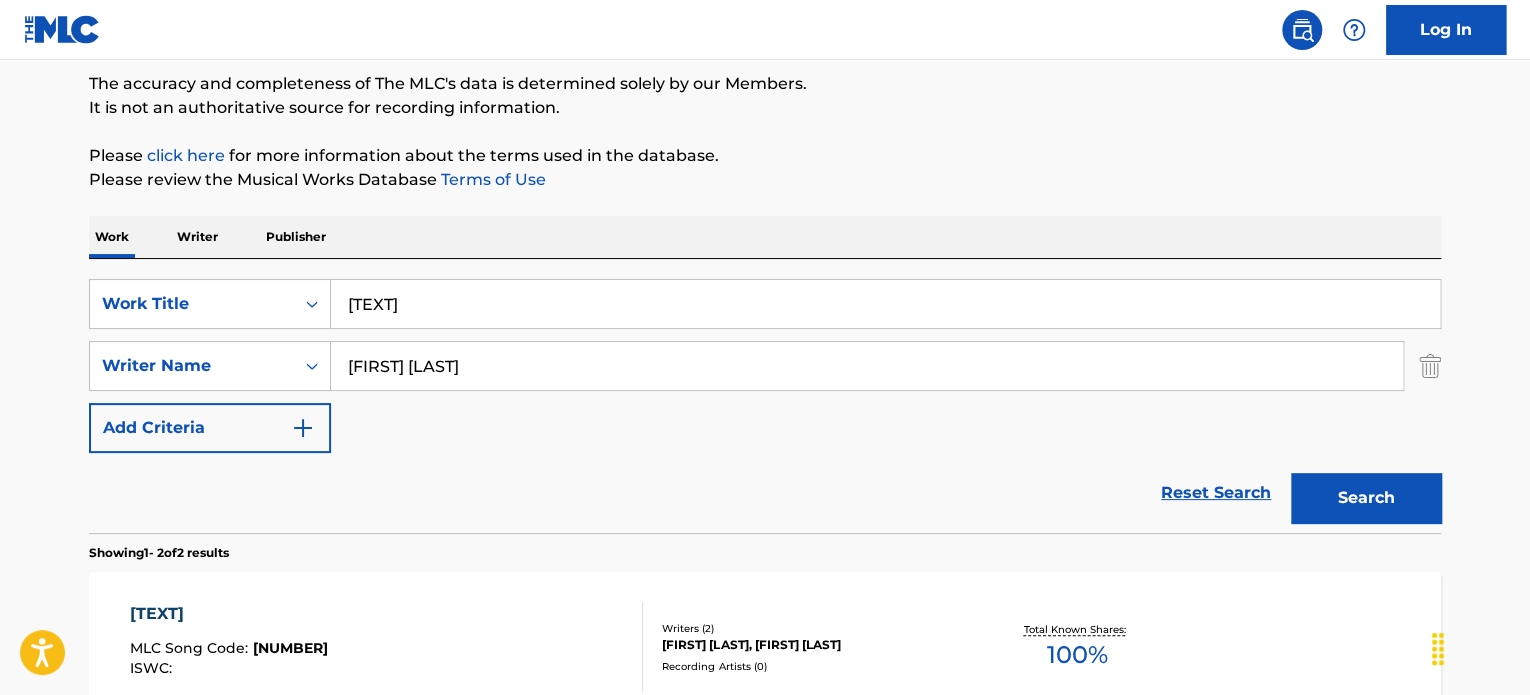 drag, startPoint x: 510, startPoint y: 317, endPoint x: 0, endPoint y: 319, distance: 510.00394 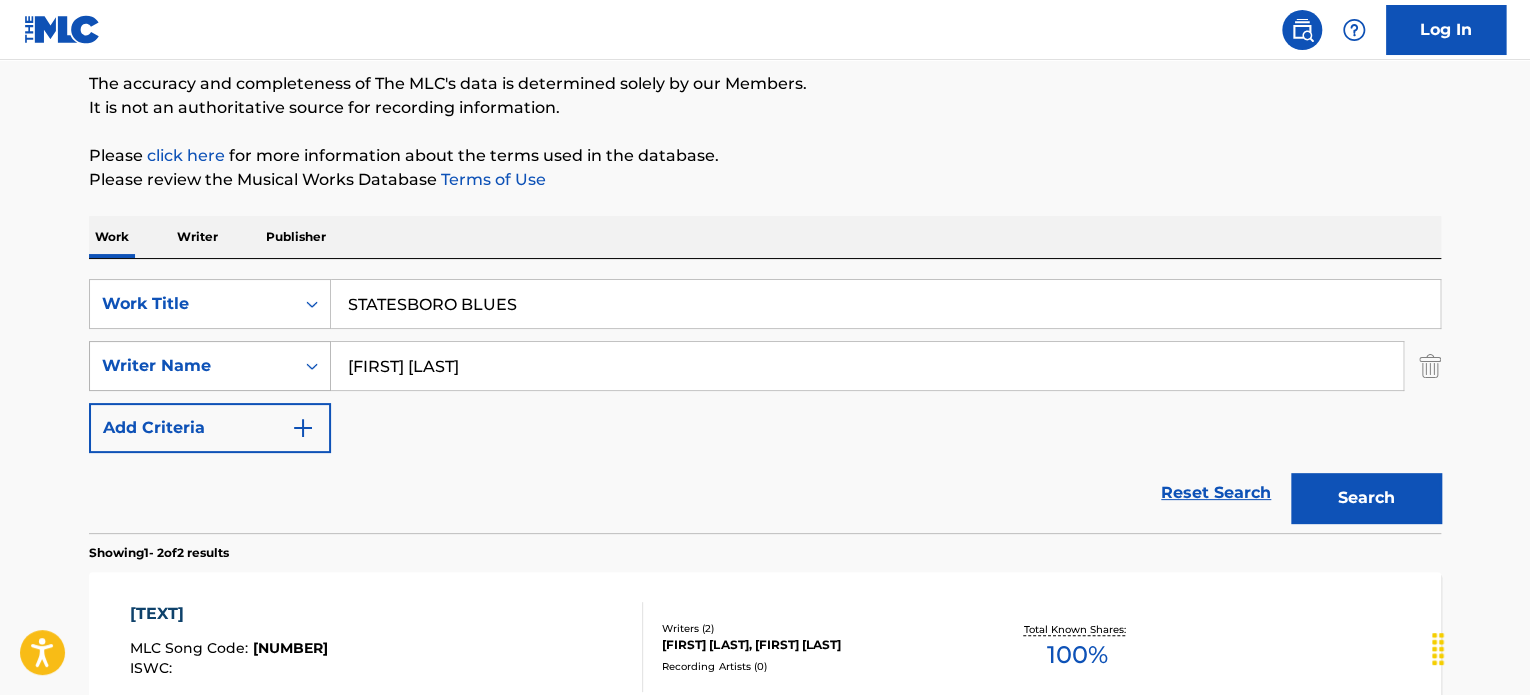 type on "STATESBORO BLUES" 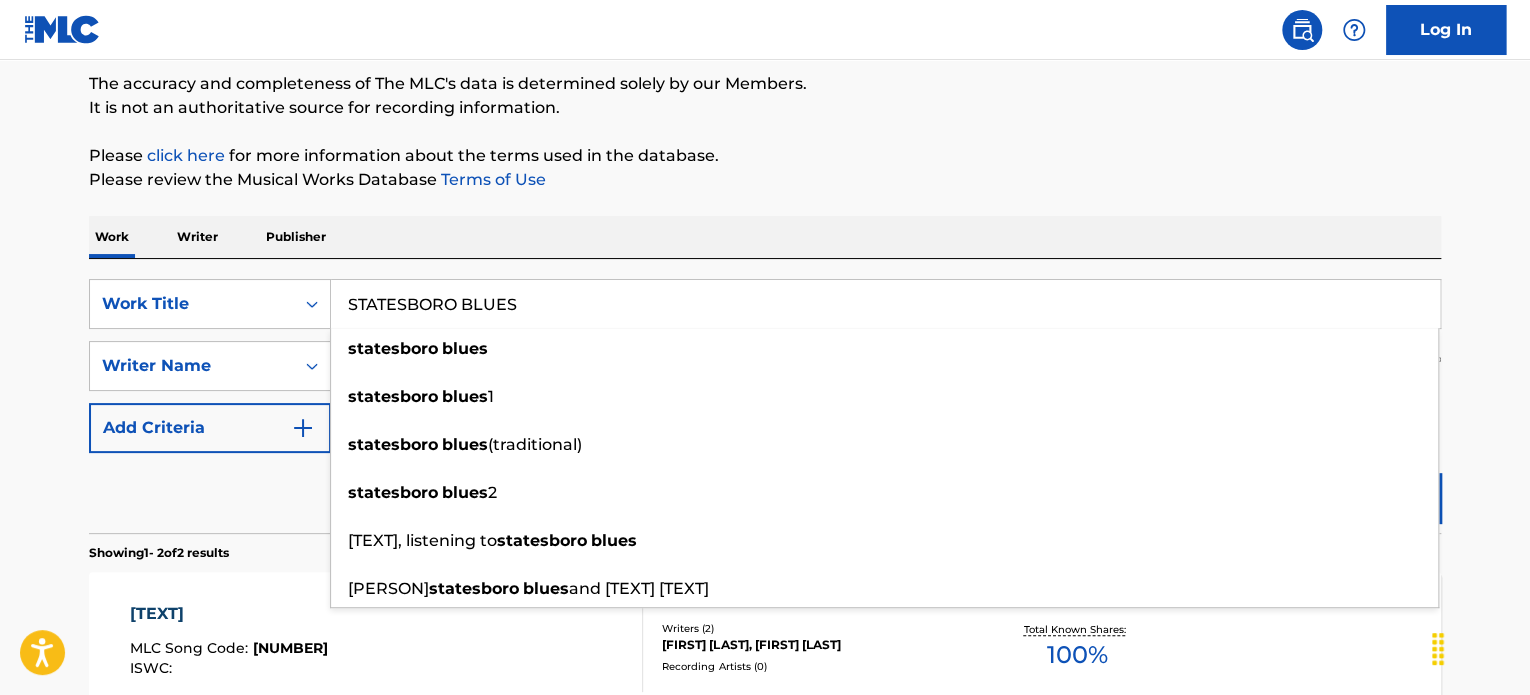 click on "Reset Search Search" at bounding box center (765, 493) 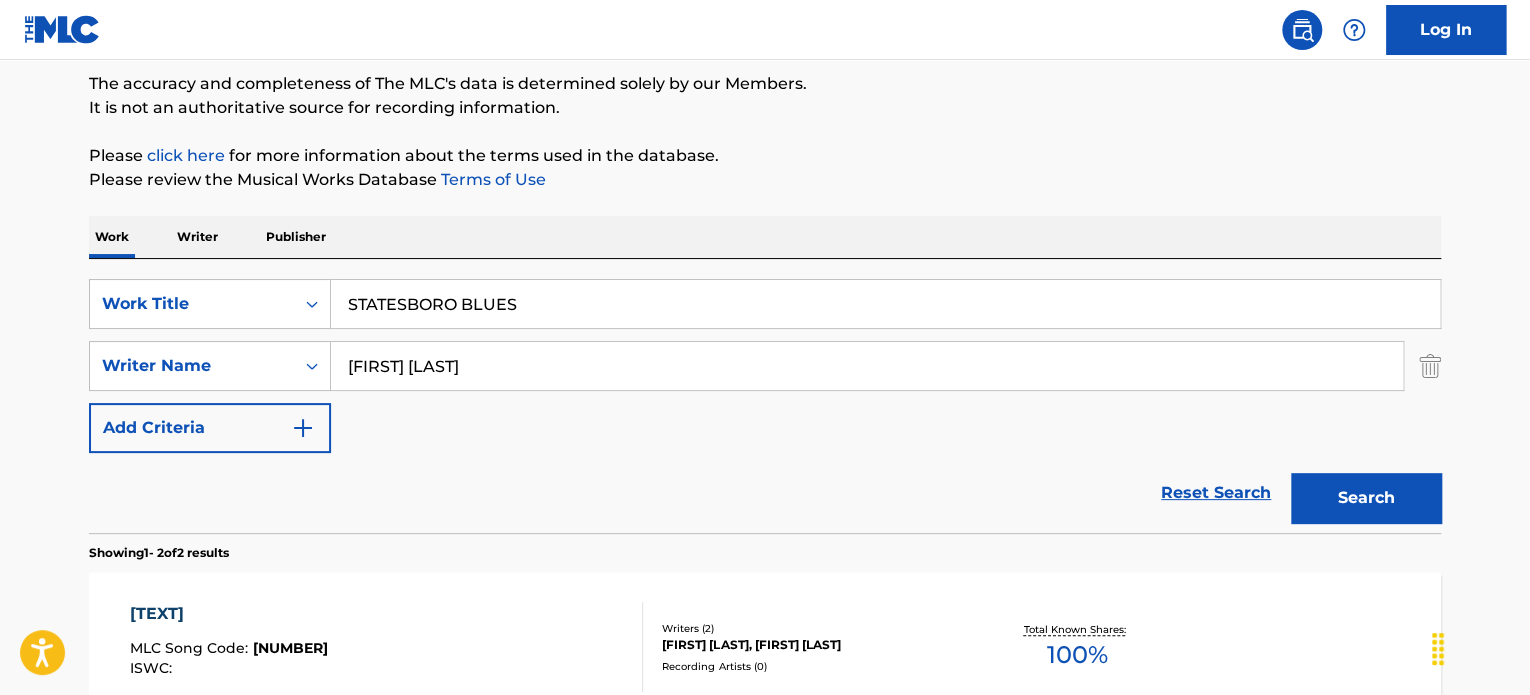 click on "[FIRST] [LAST]" at bounding box center (867, 366) 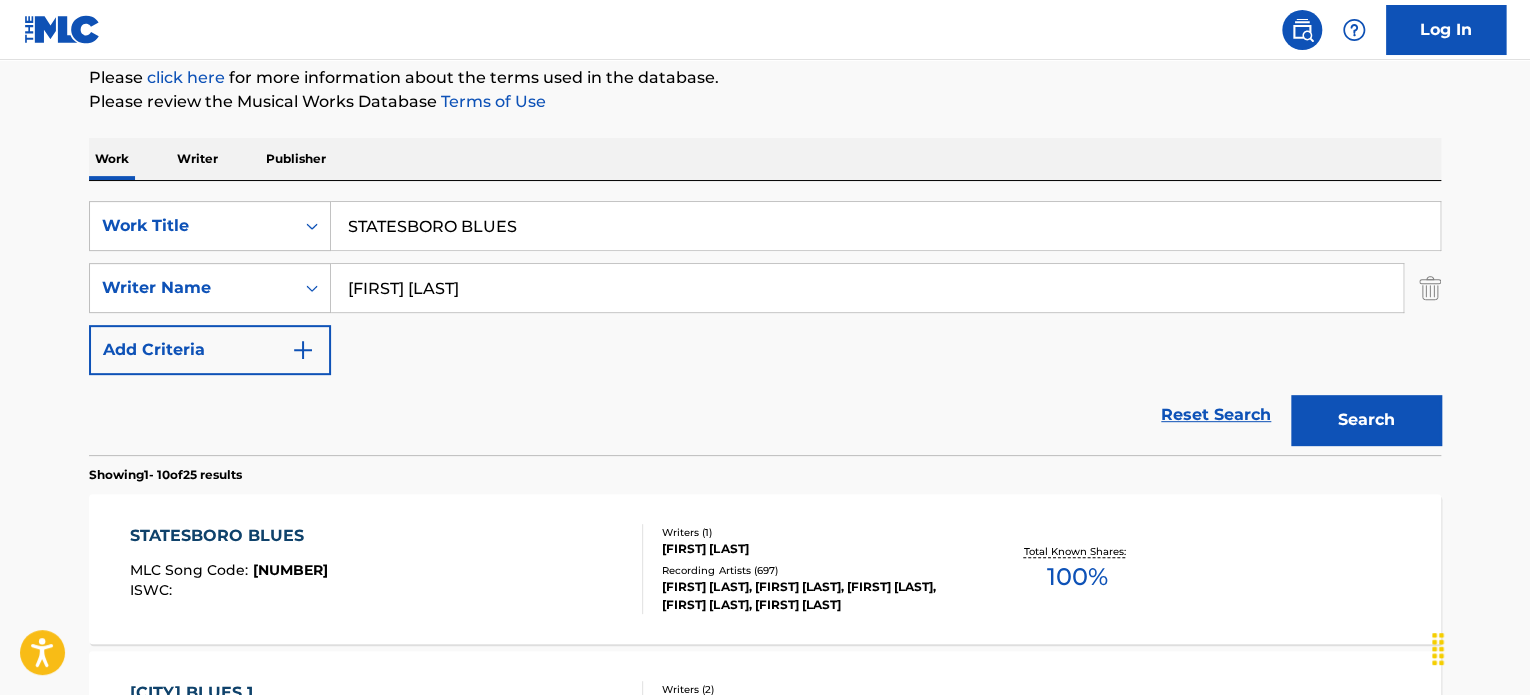 scroll, scrollTop: 332, scrollLeft: 0, axis: vertical 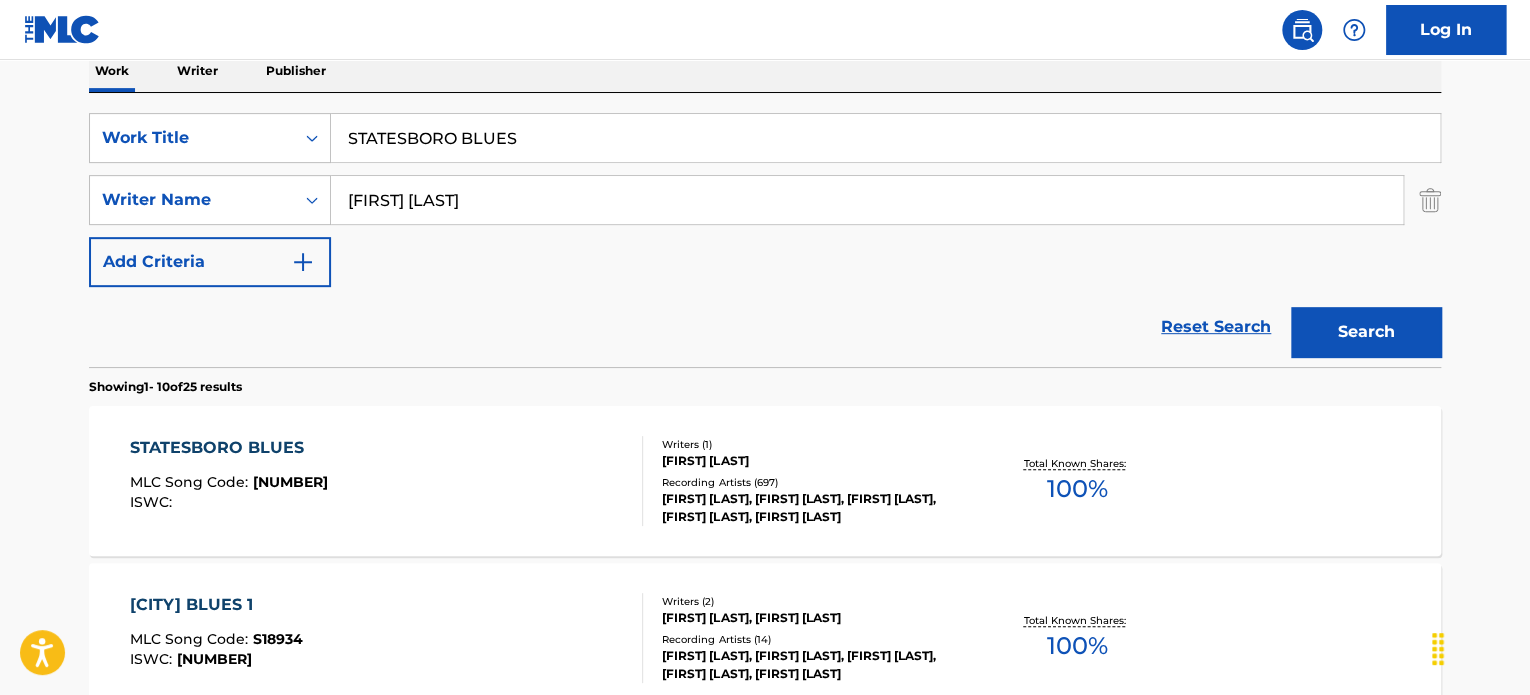 click on "Recording Artists ( 697 )" at bounding box center (813, 482) 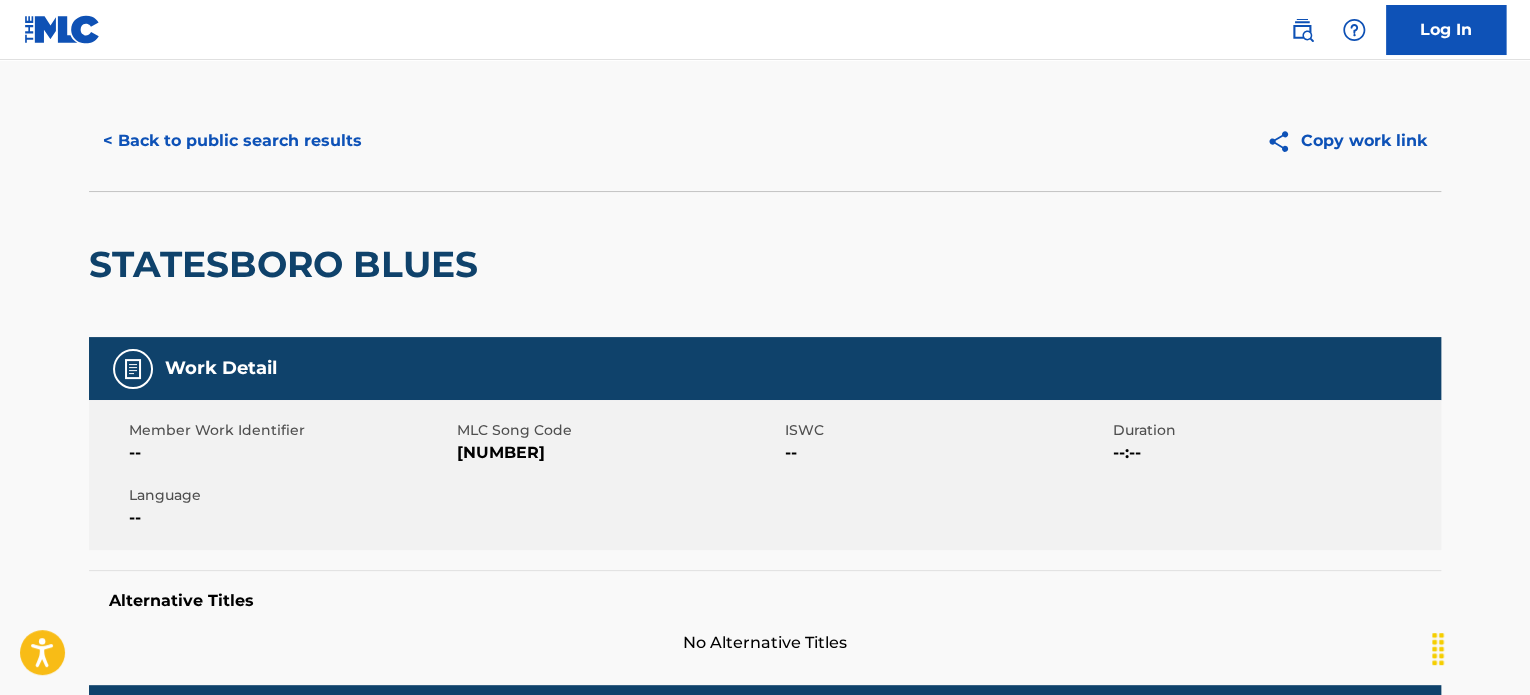 scroll, scrollTop: 0, scrollLeft: 0, axis: both 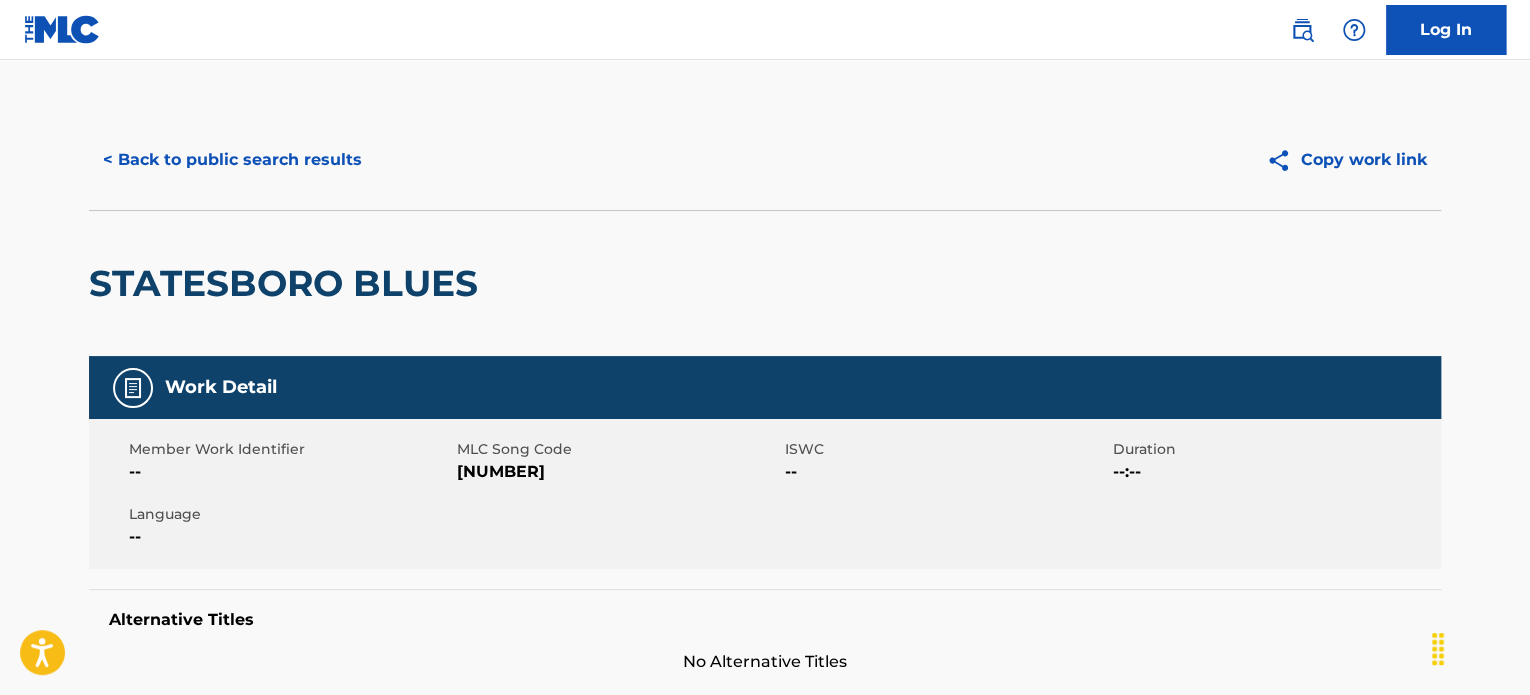 click on "< Back to public search results" at bounding box center (232, 160) 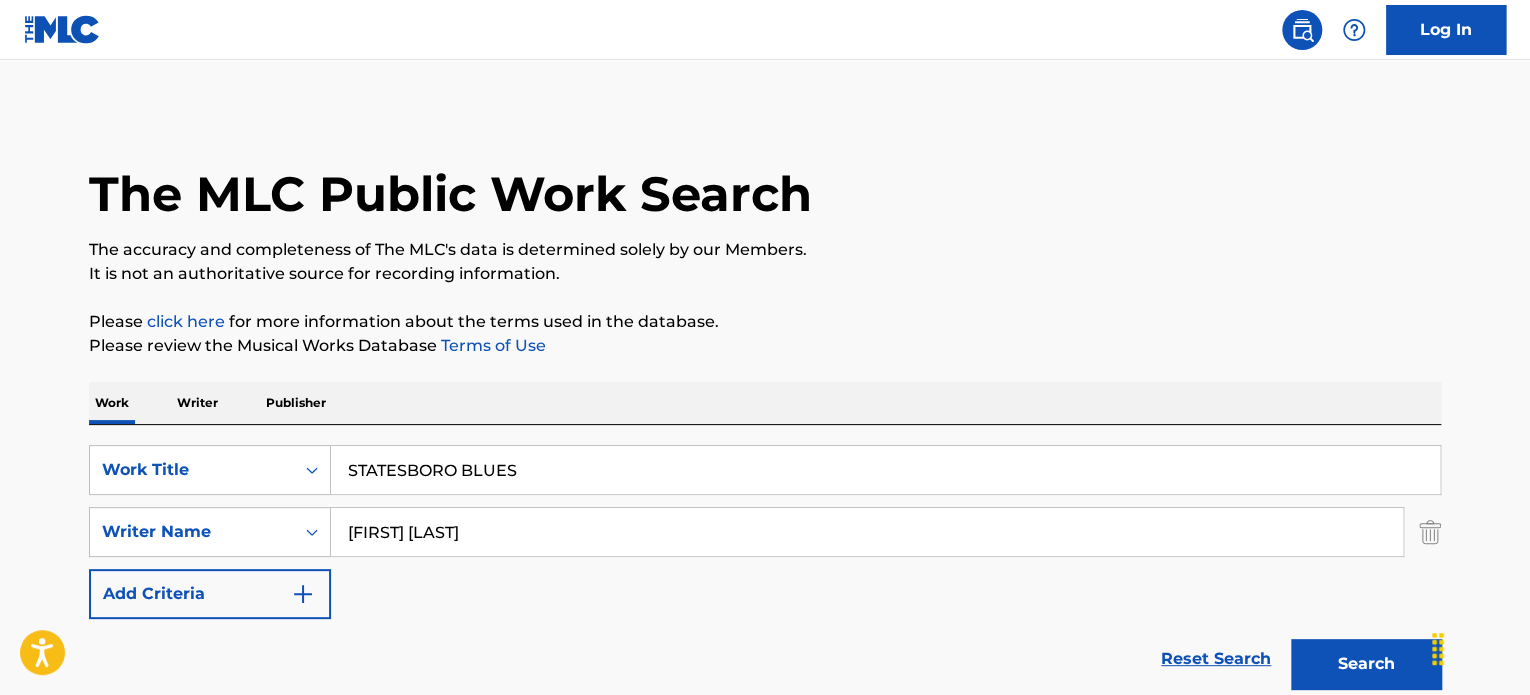 scroll, scrollTop: 332, scrollLeft: 0, axis: vertical 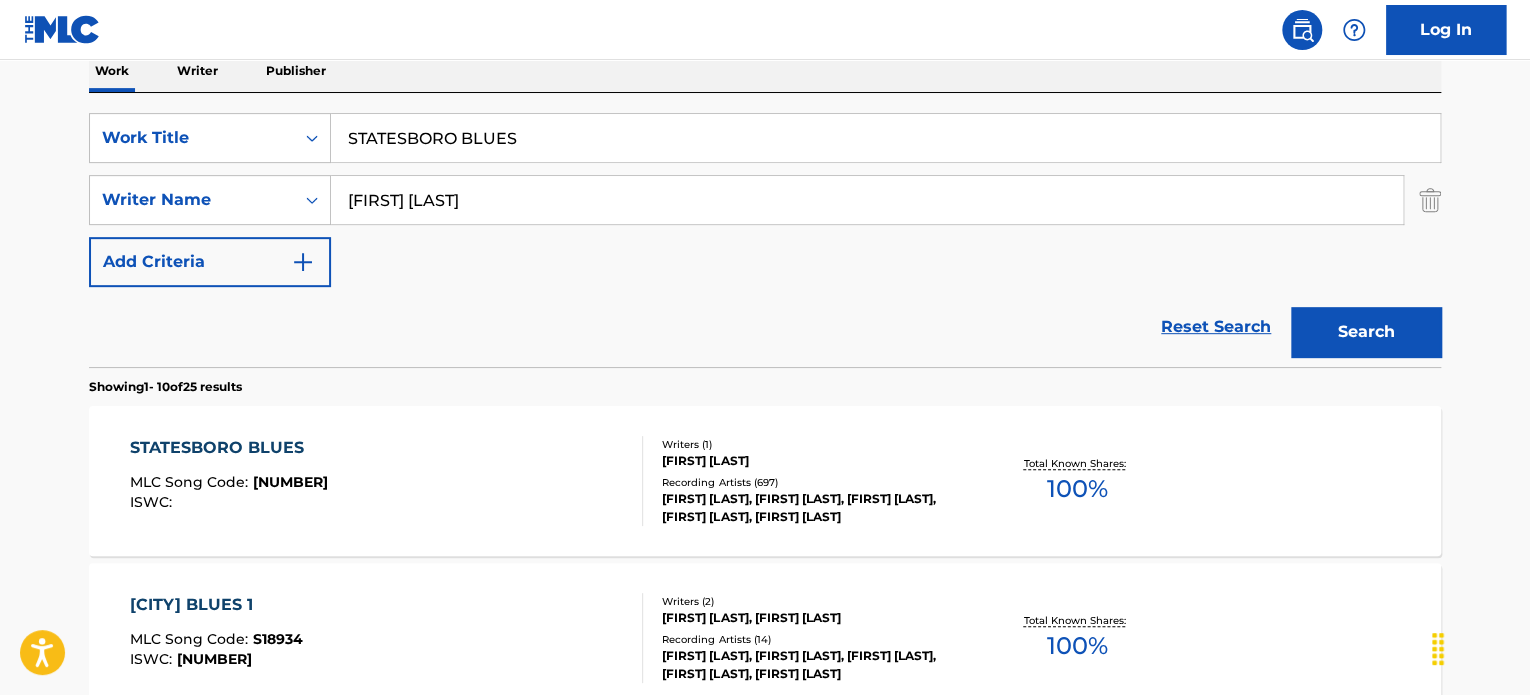 drag, startPoint x: 548, startPoint y: 130, endPoint x: 0, endPoint y: 133, distance: 548.00824 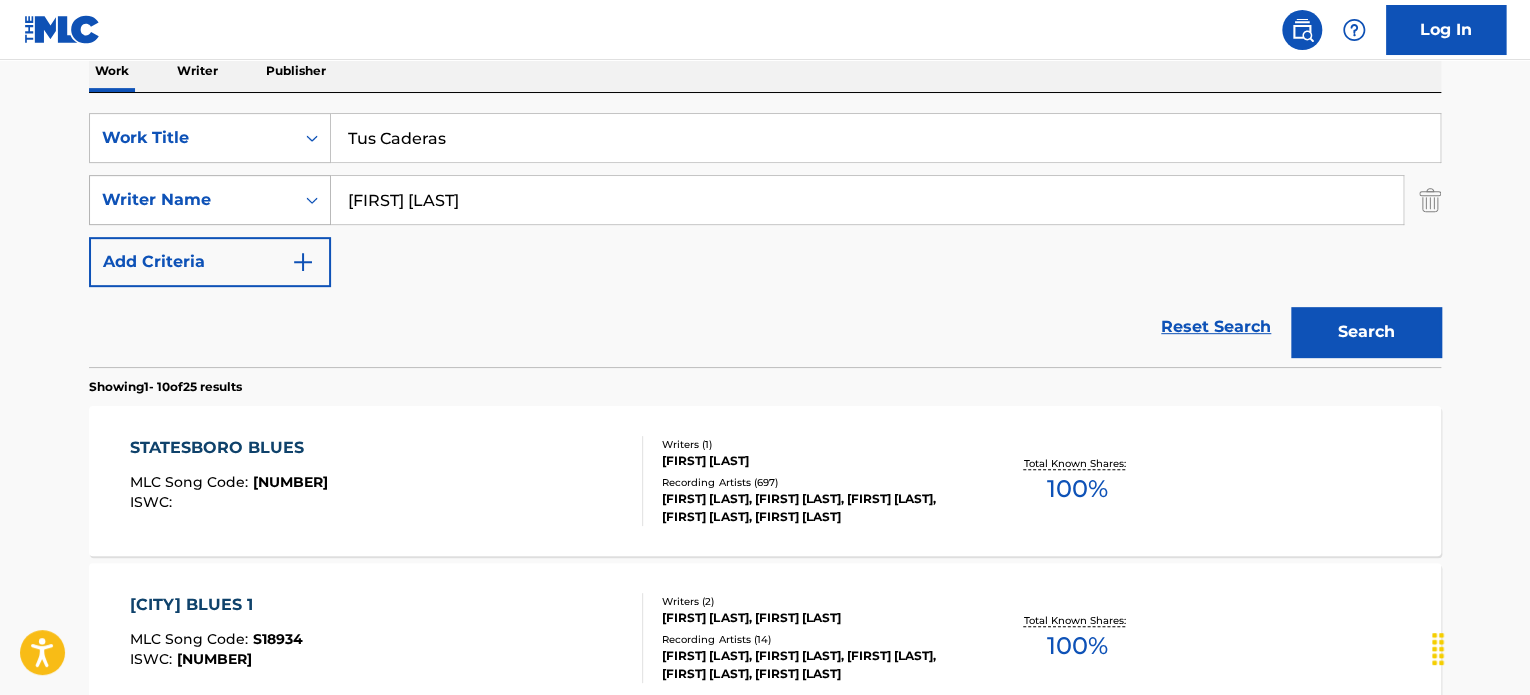 type on "Tus Caderas" 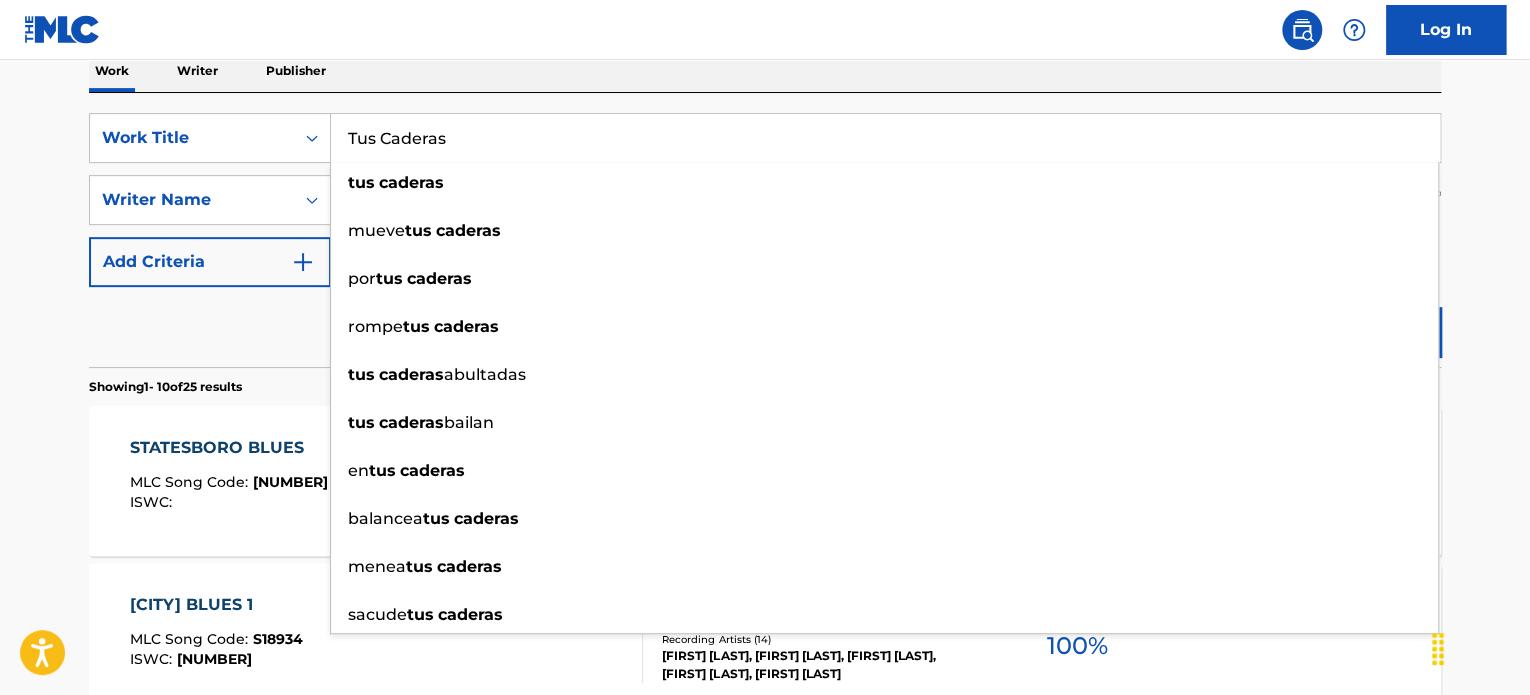 drag, startPoint x: 224, startPoint y: 295, endPoint x: 364, endPoint y: 260, distance: 144.3087 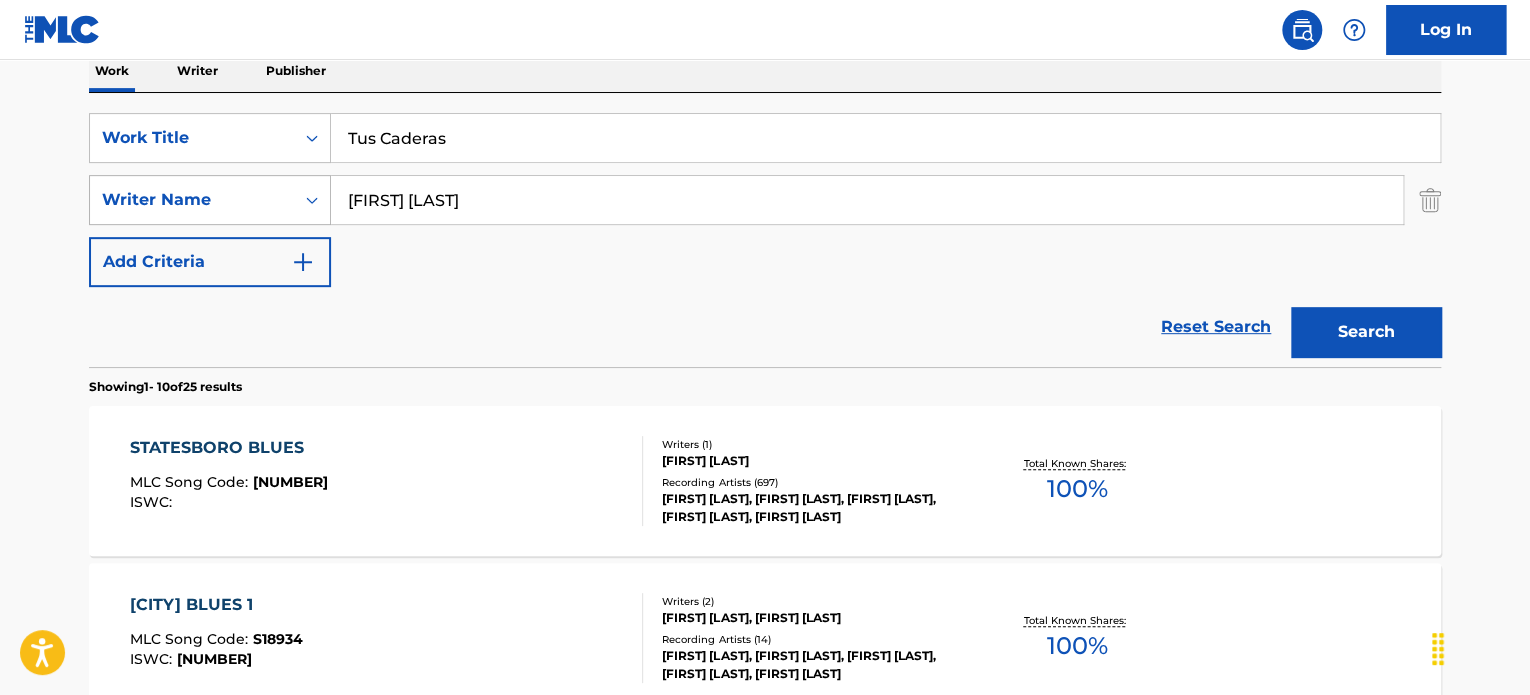 drag, startPoint x: 541, startPoint y: 198, endPoint x: 176, endPoint y: 196, distance: 365.0055 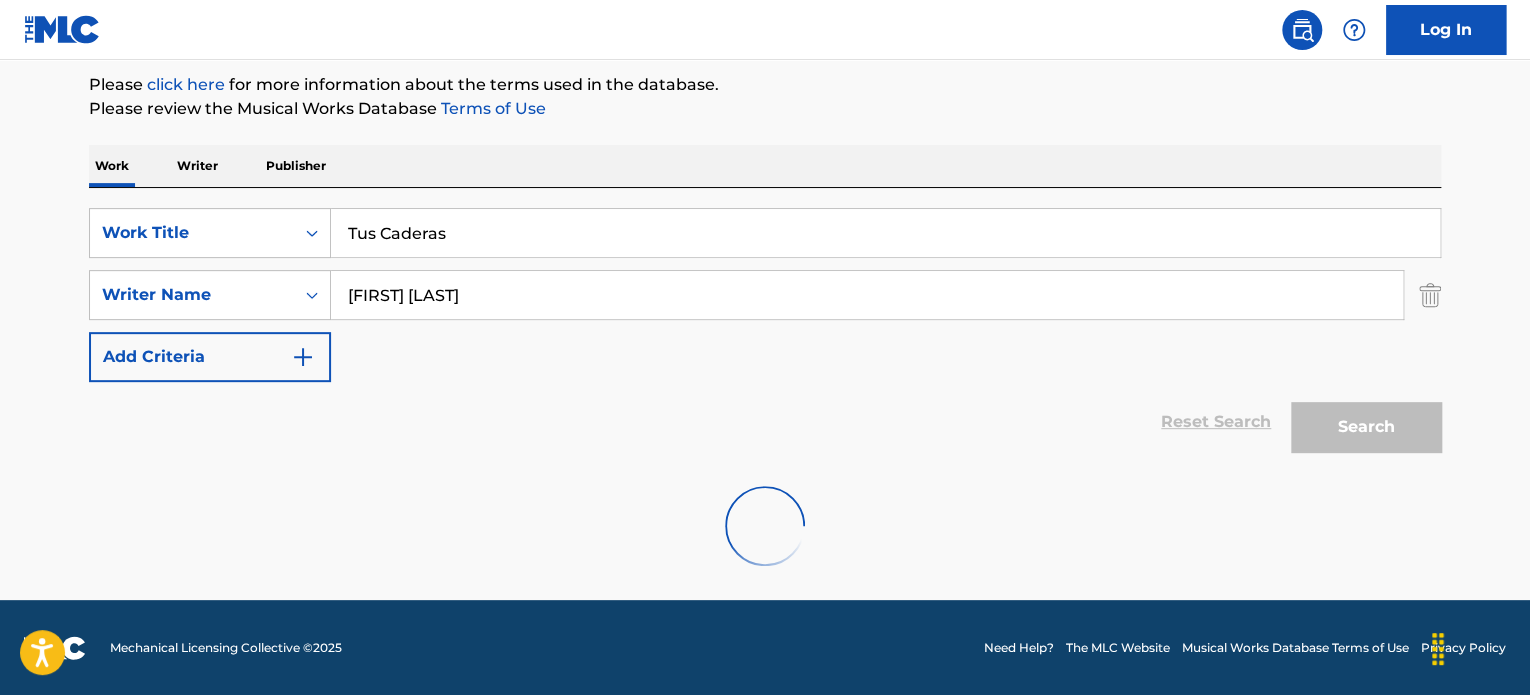 scroll, scrollTop: 332, scrollLeft: 0, axis: vertical 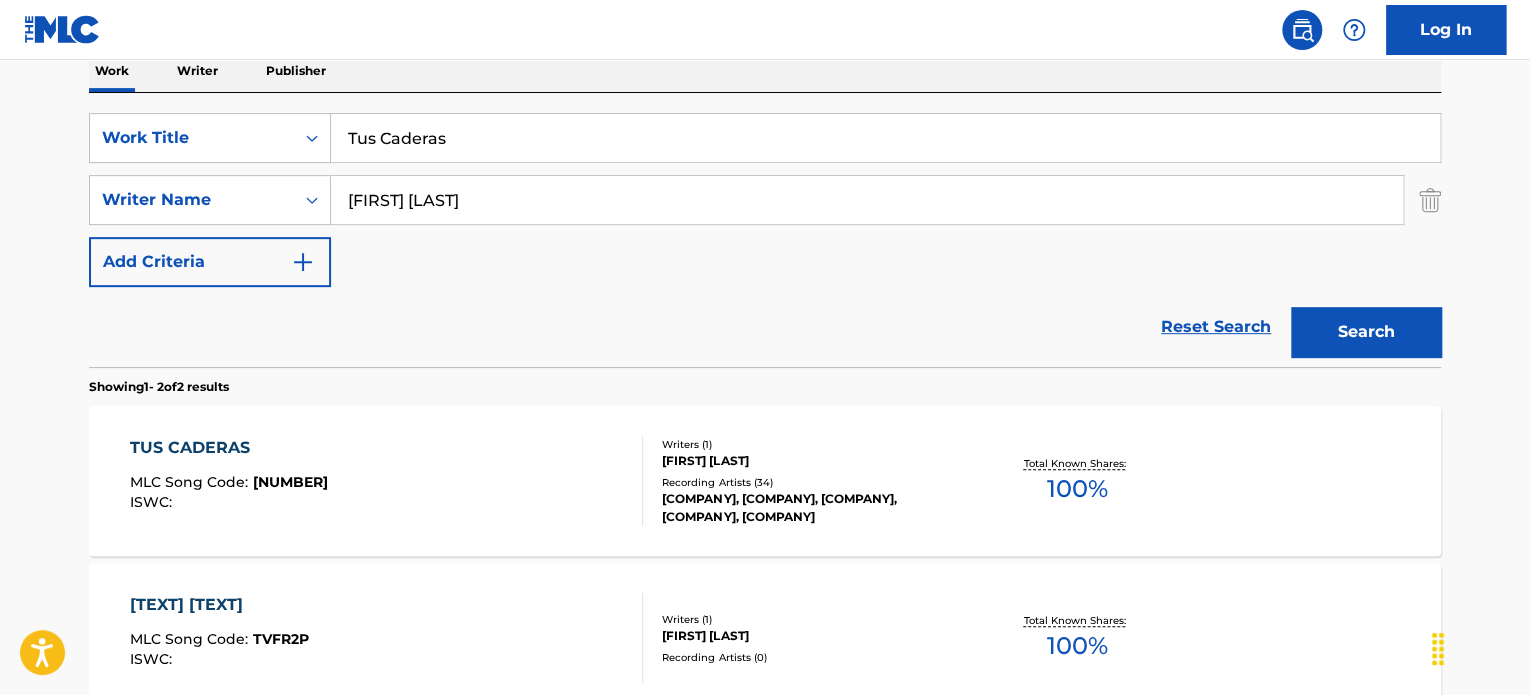 click on "[COMPANY], [COMPANY], [COMPANY], [COMPANY], [COMPANY]" at bounding box center [813, 508] 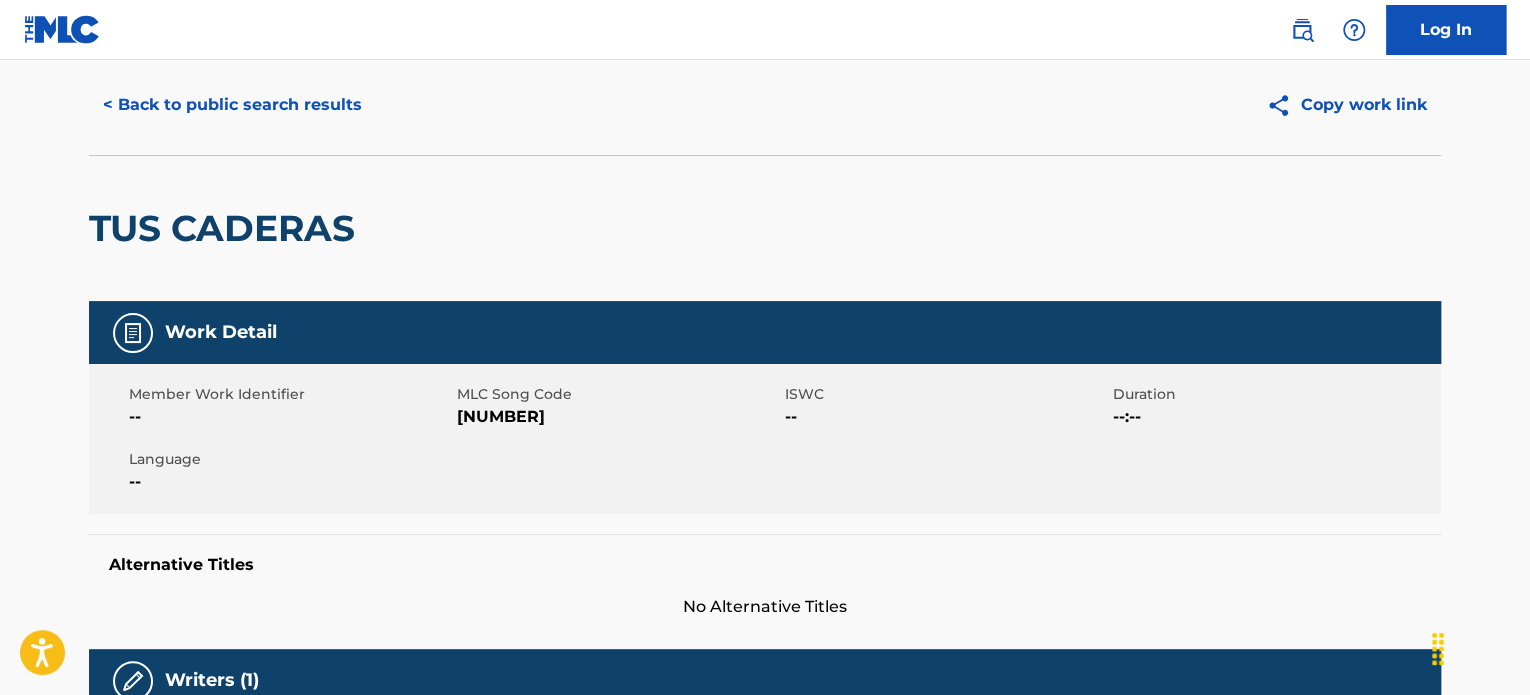 scroll, scrollTop: 0, scrollLeft: 0, axis: both 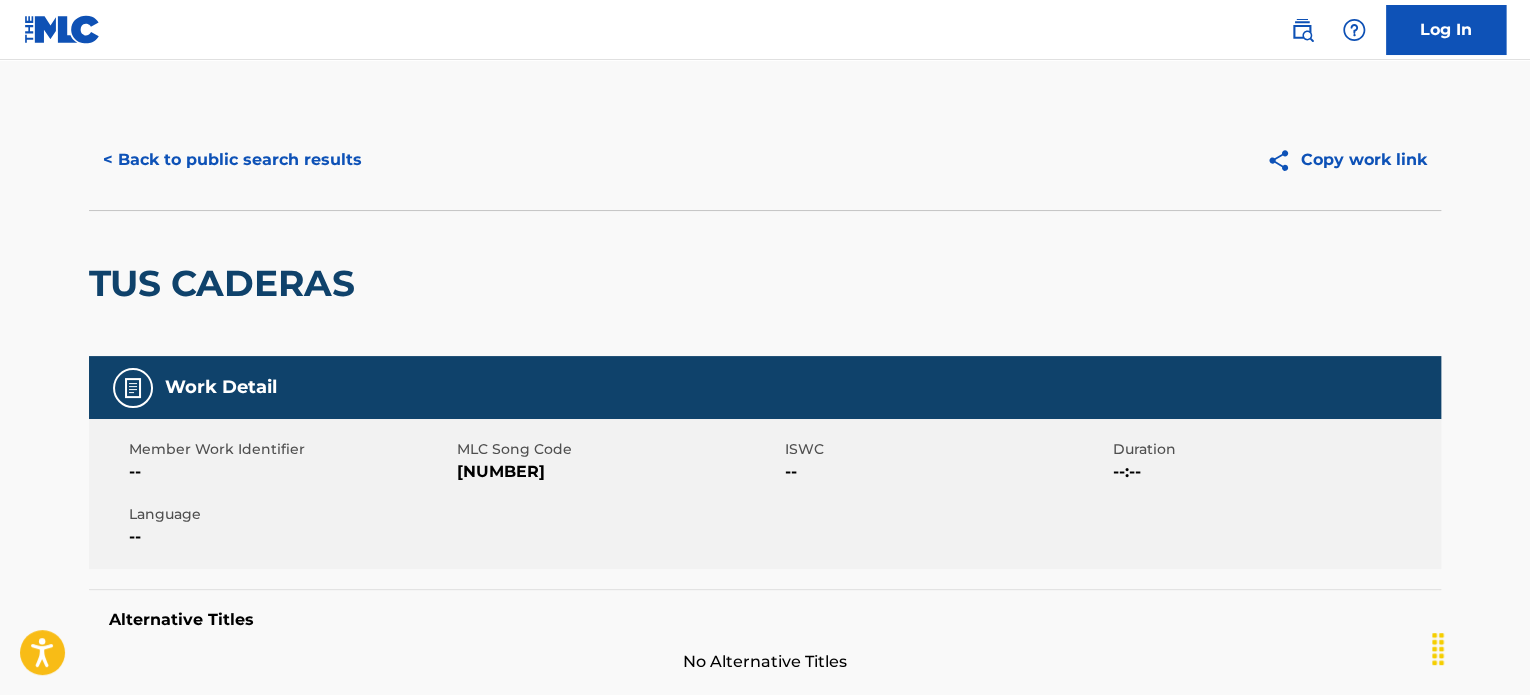 click on "< Back to public search results" at bounding box center (232, 160) 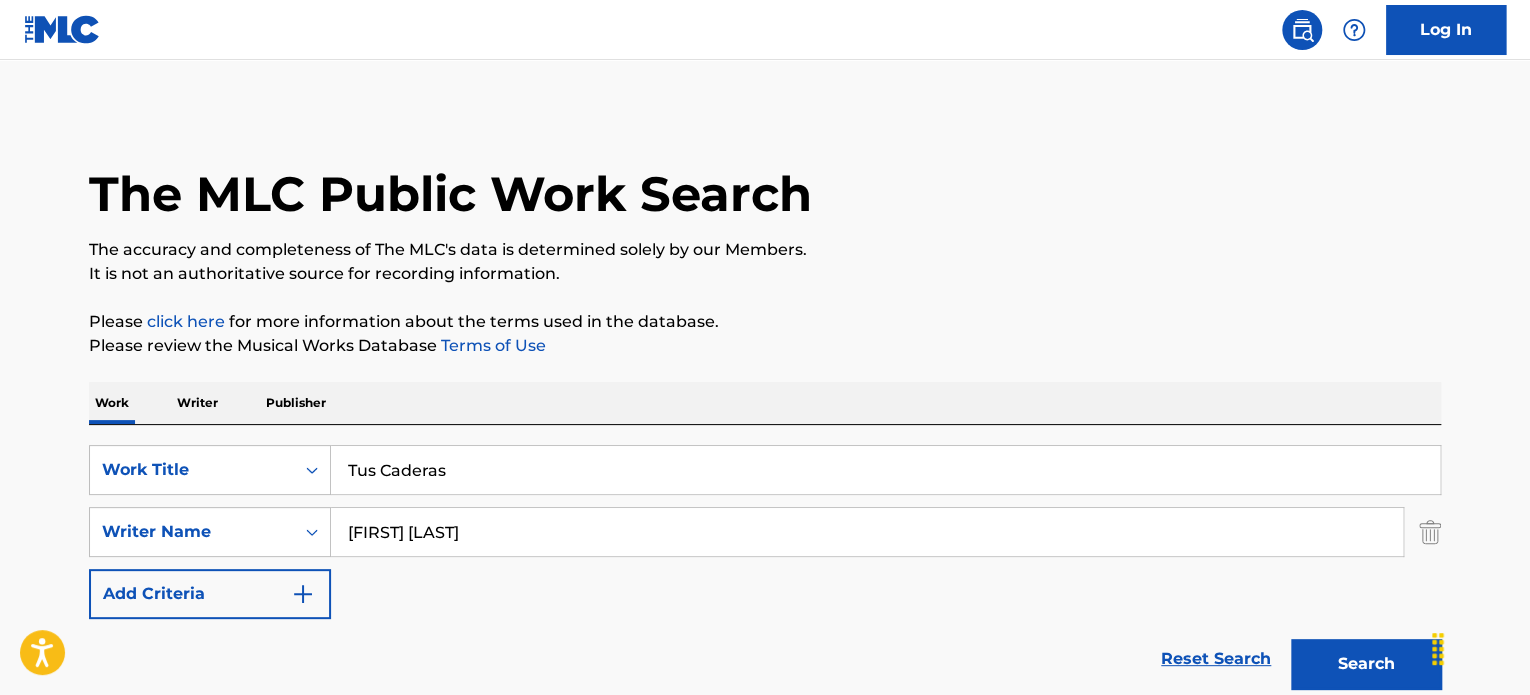 scroll, scrollTop: 332, scrollLeft: 0, axis: vertical 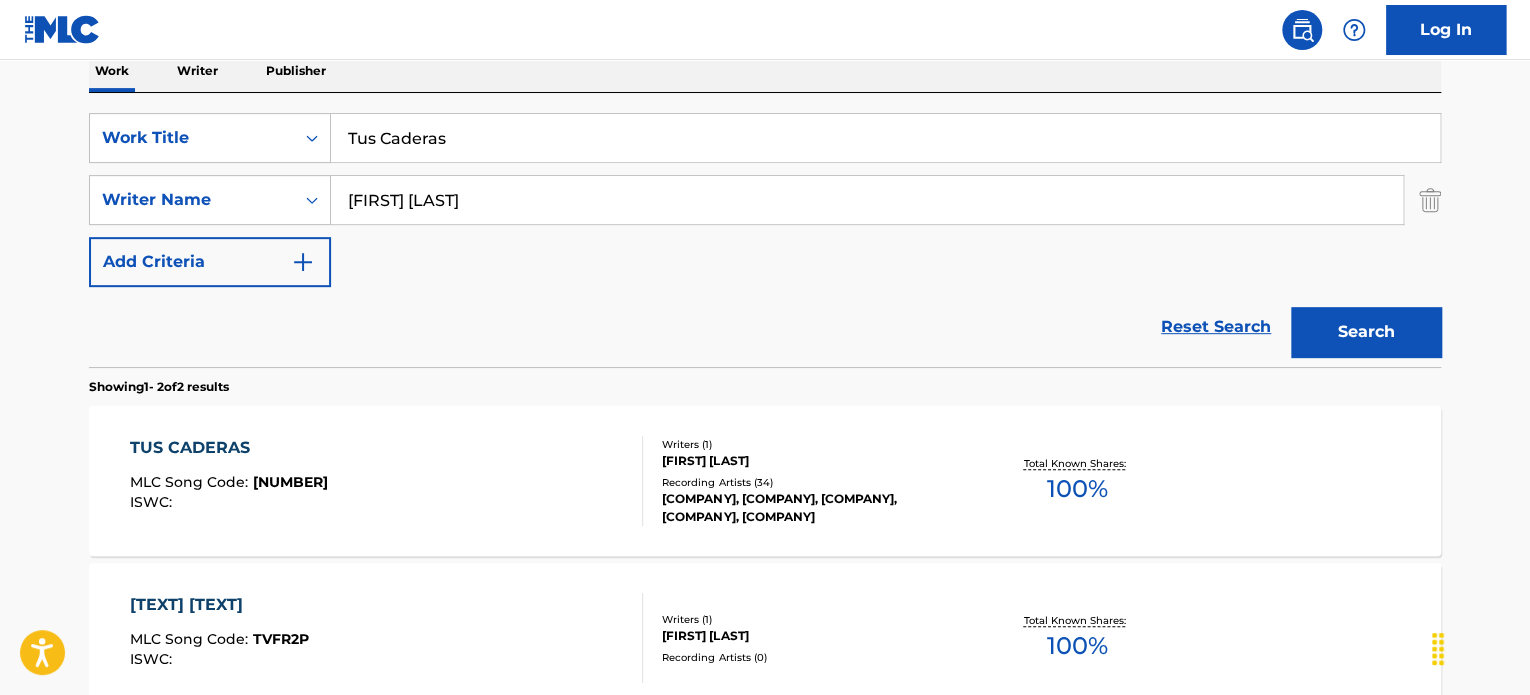 click on "[ID] Work Title [TEXT] [ID] Writer Name [TEXT] Add Criteria Reset Search Search" at bounding box center (765, 230) 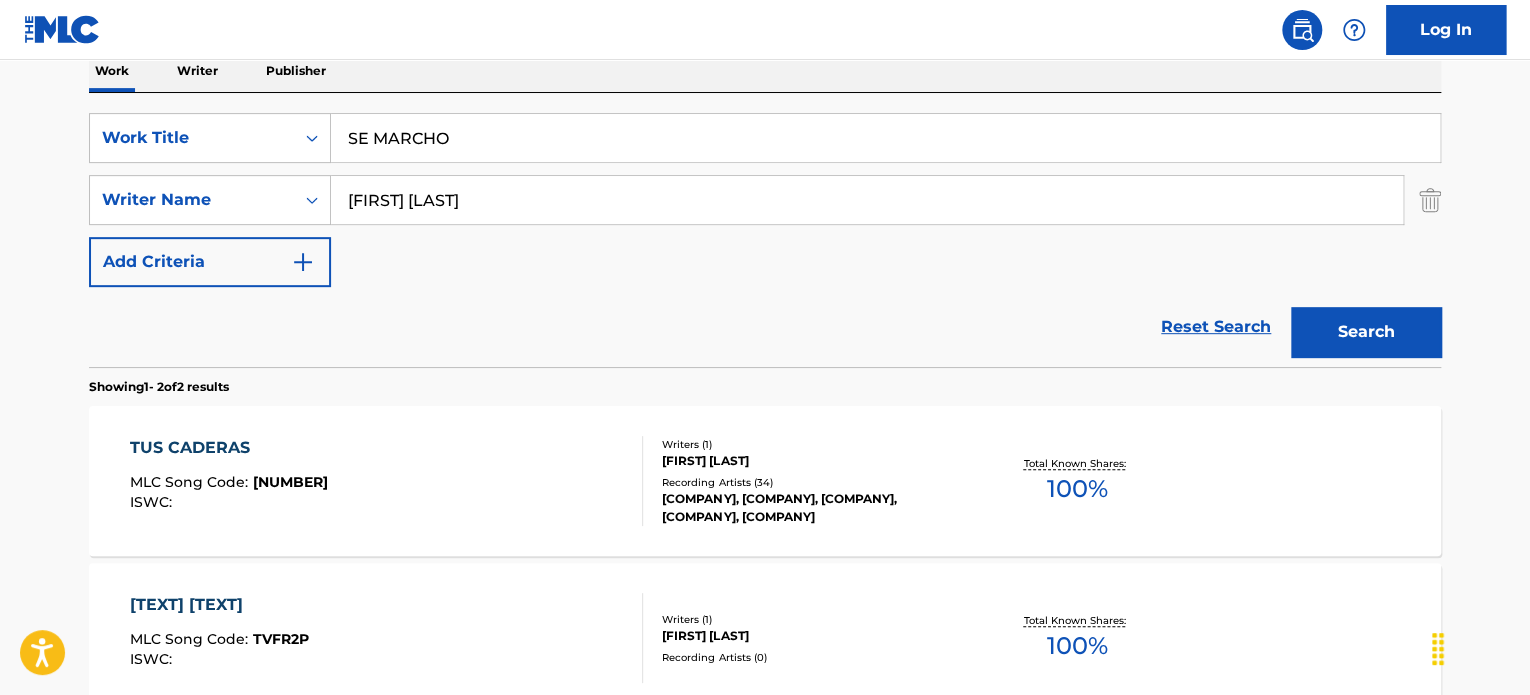 type on "SE MARCHO" 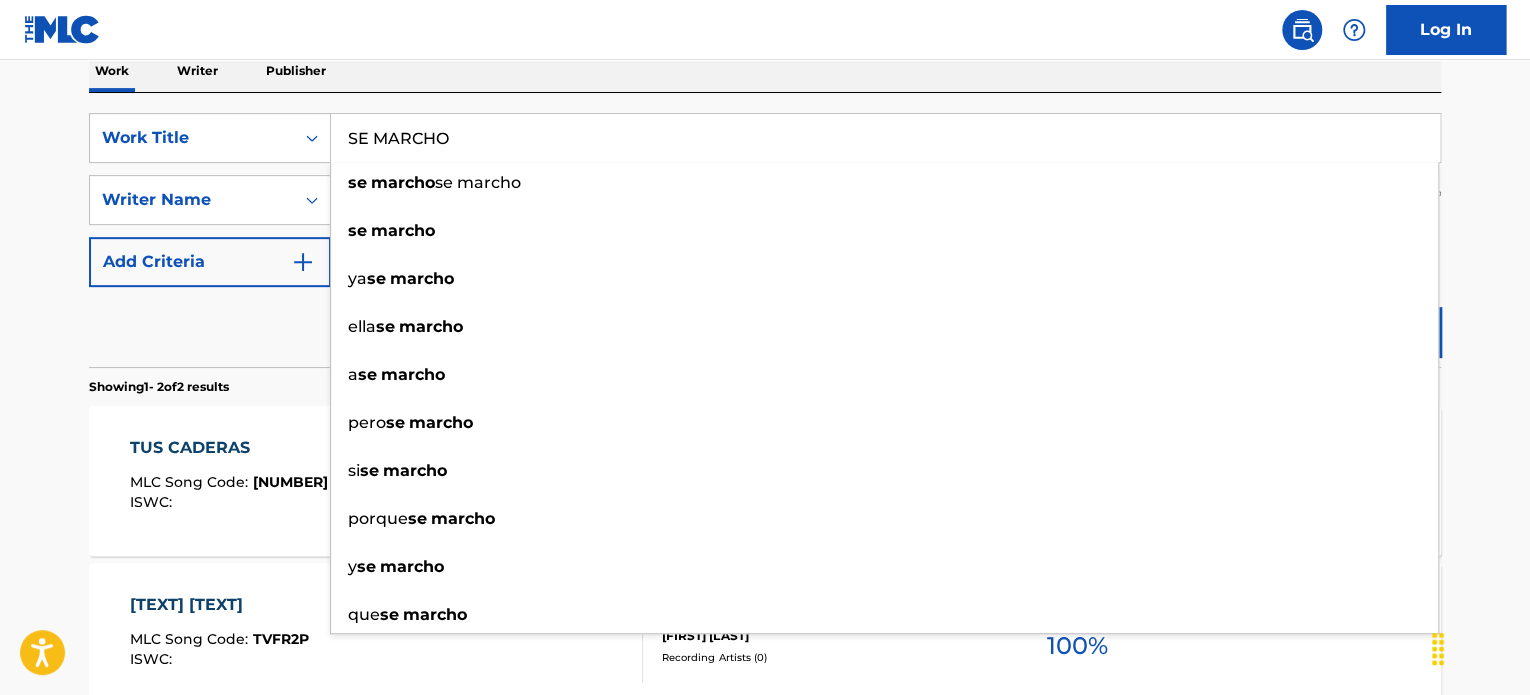 click on "Reset Search Search" at bounding box center (765, 327) 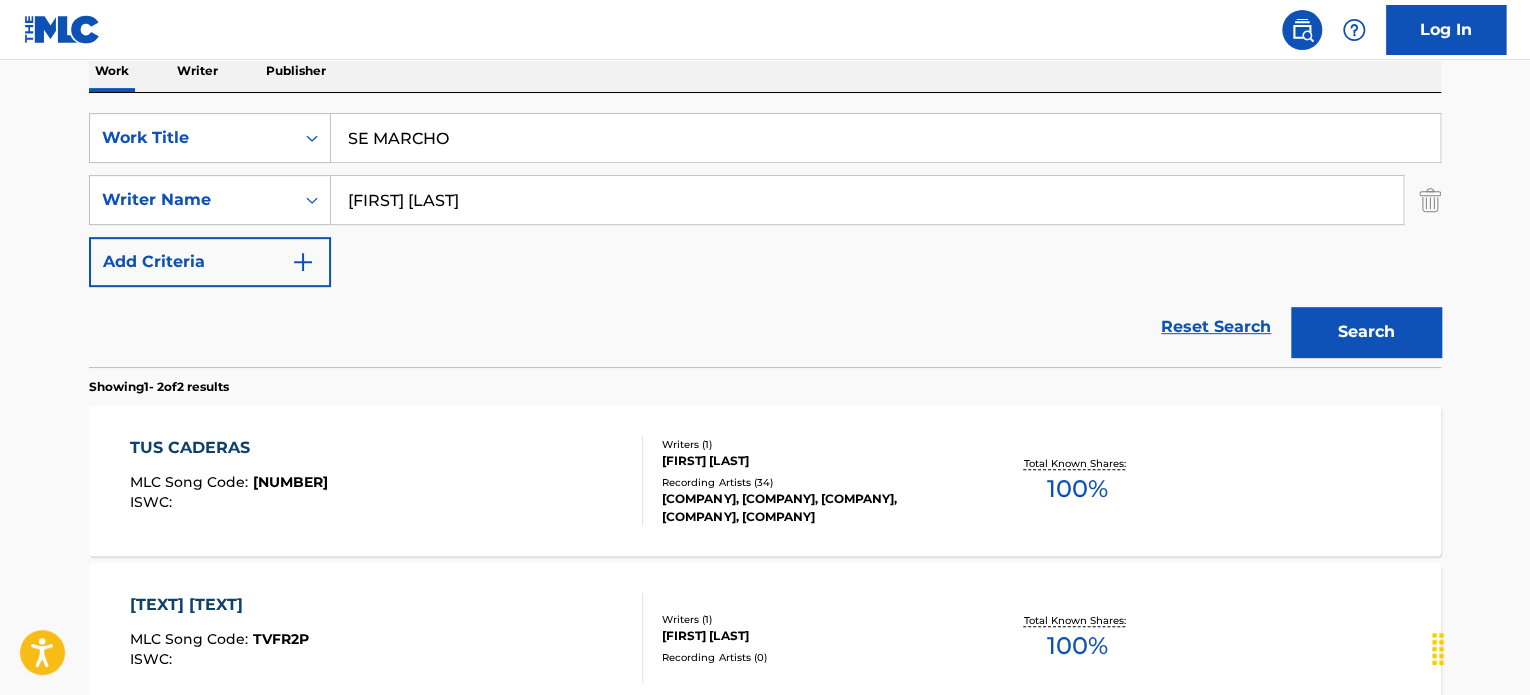 click on "[FIRST] [LAST]" at bounding box center [867, 200] 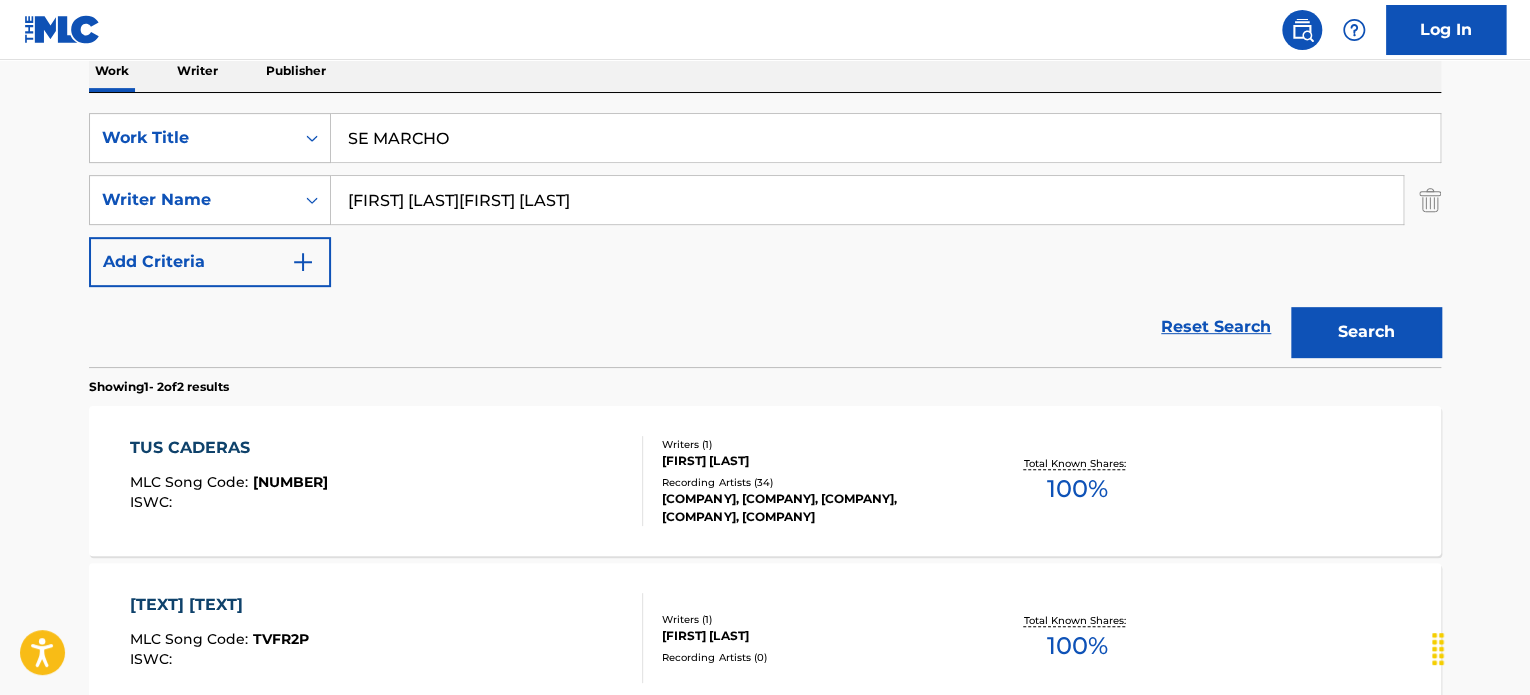 click on "[FIRST] [LAST][FIRST] [LAST]" at bounding box center [867, 200] 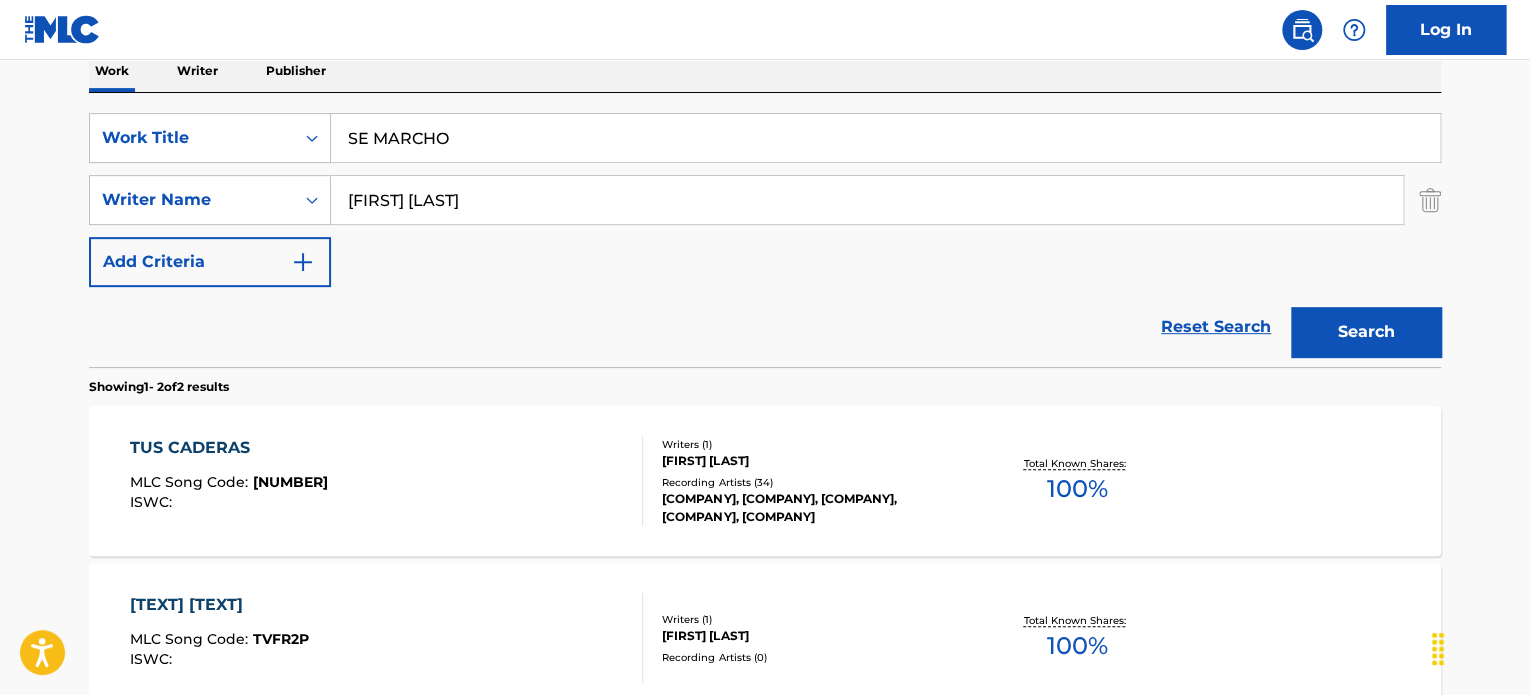 type on "[FIRST] [LAST]" 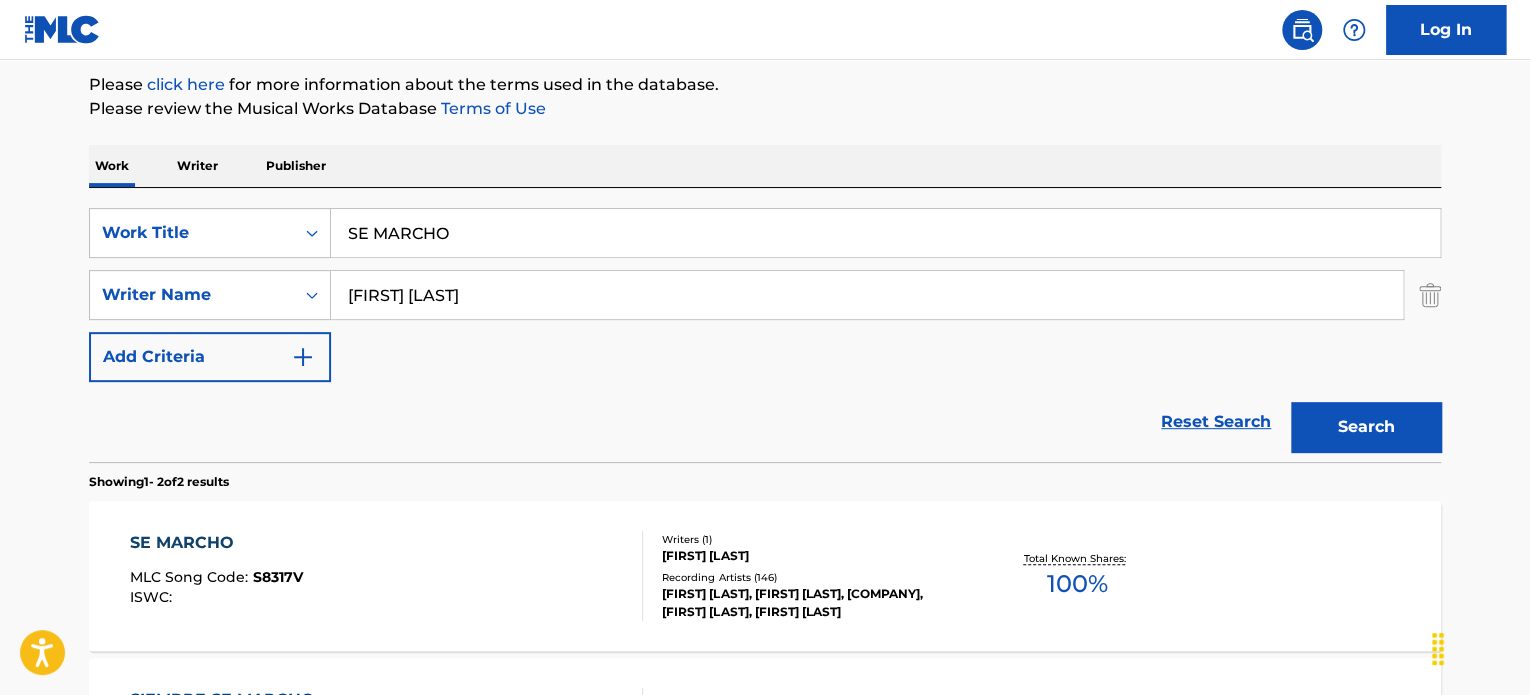 scroll, scrollTop: 332, scrollLeft: 0, axis: vertical 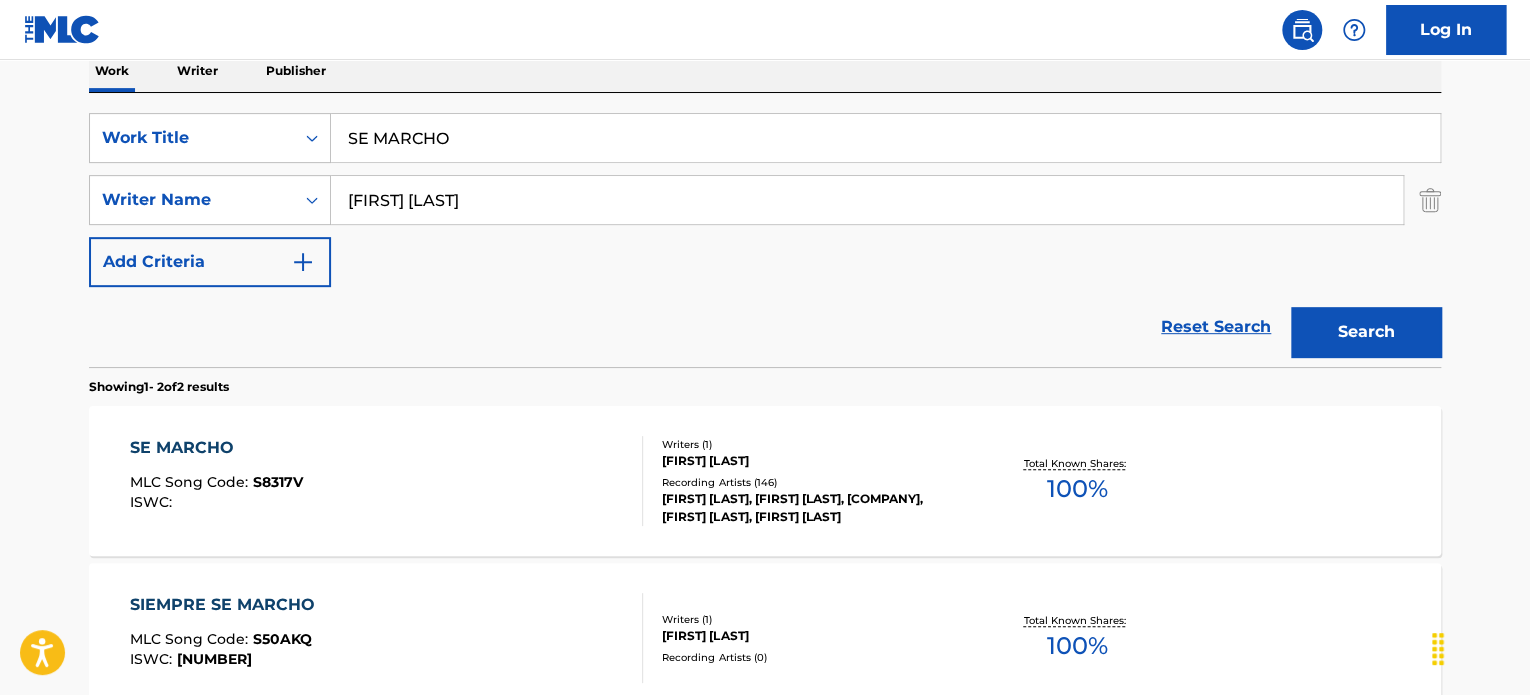 click on "[FIRST] [LAST], [FIRST] [LAST], [COMPANY], [FIRST] [LAST], [FIRST] [LAST]" at bounding box center [813, 508] 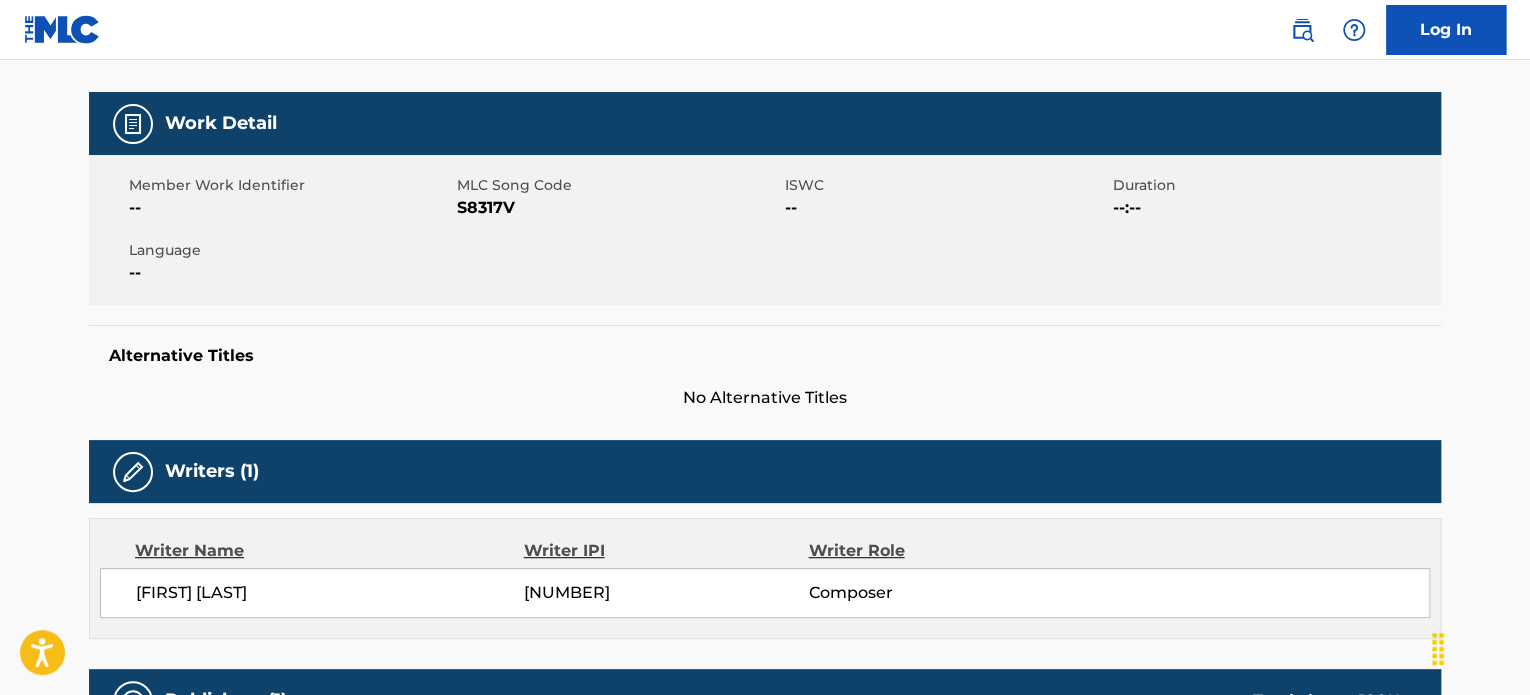 scroll, scrollTop: 333, scrollLeft: 0, axis: vertical 